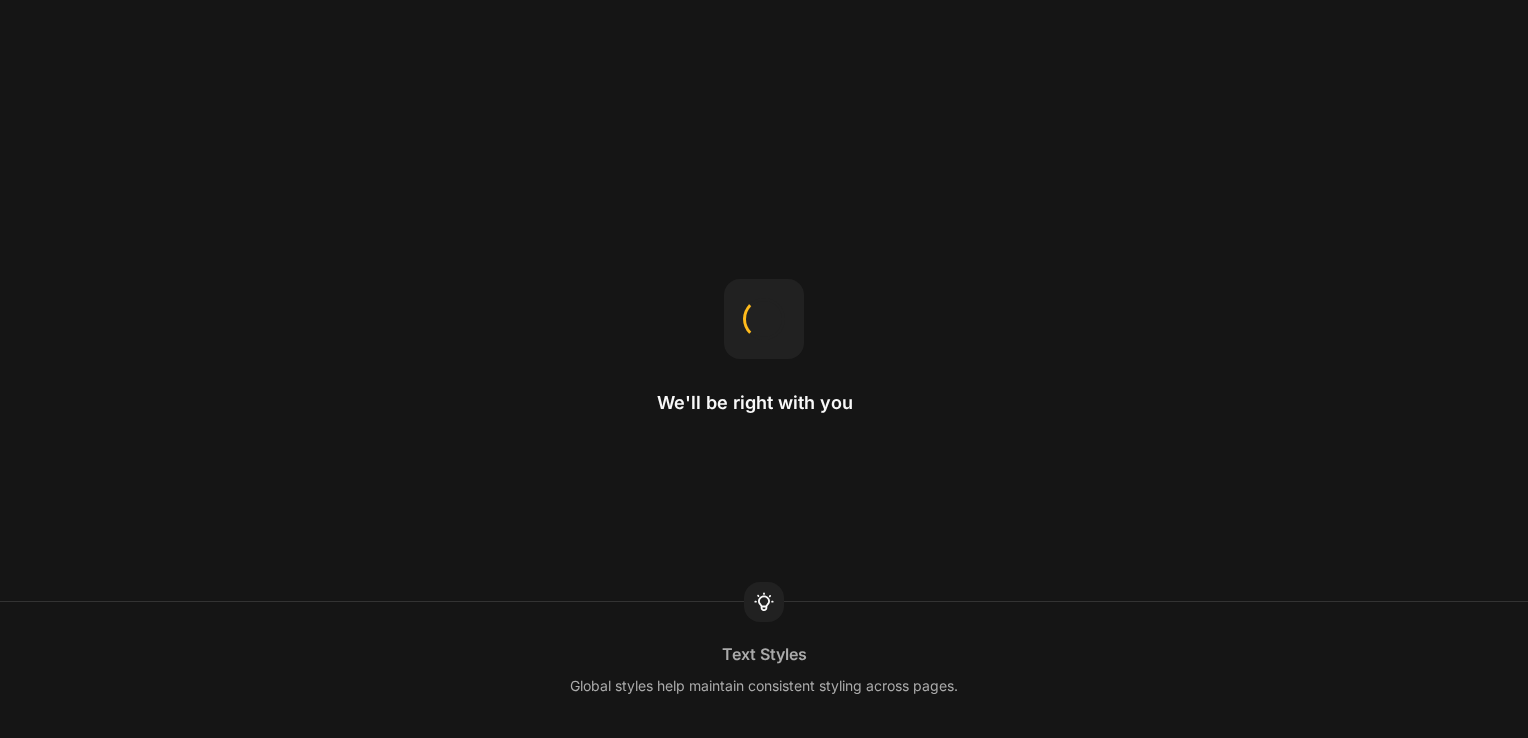 scroll, scrollTop: 0, scrollLeft: 0, axis: both 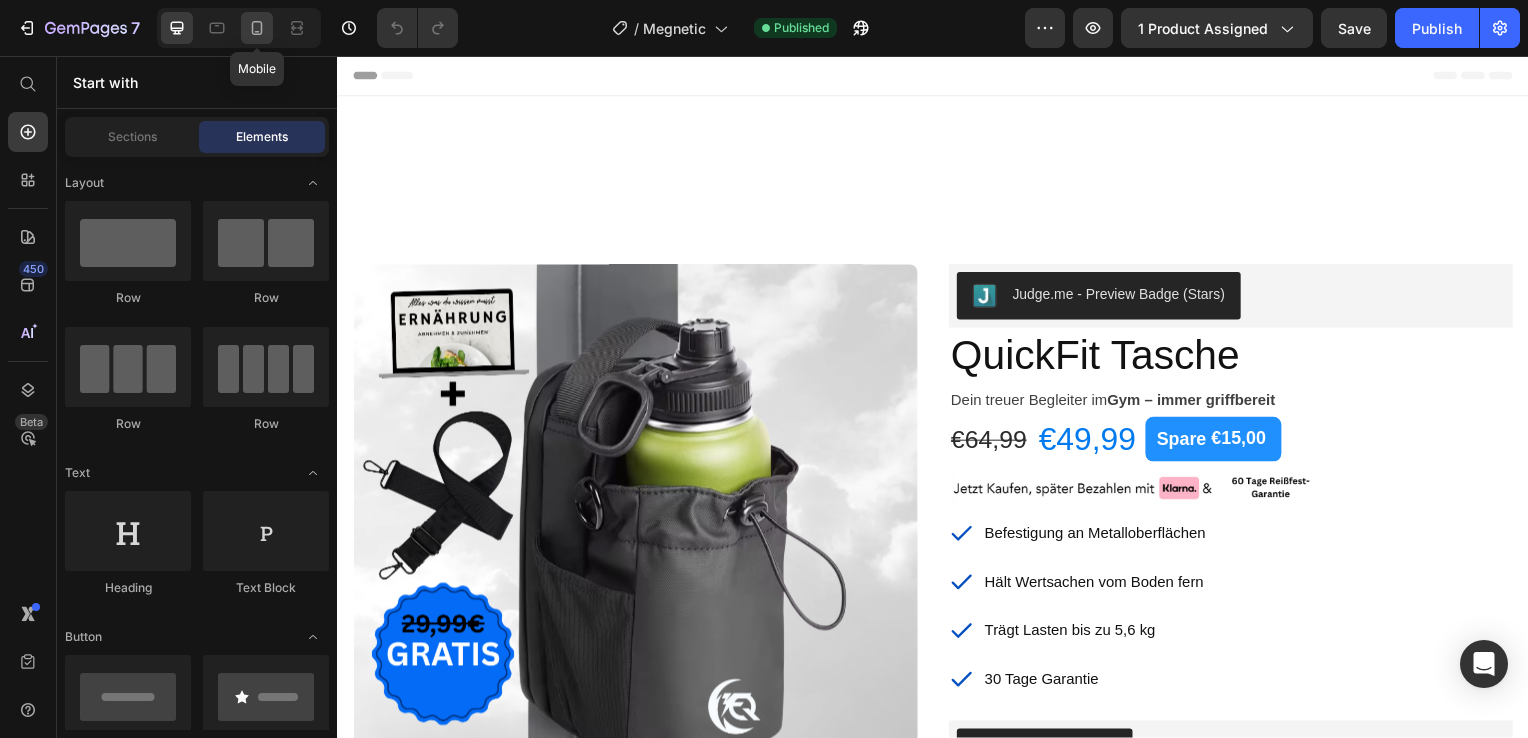 click 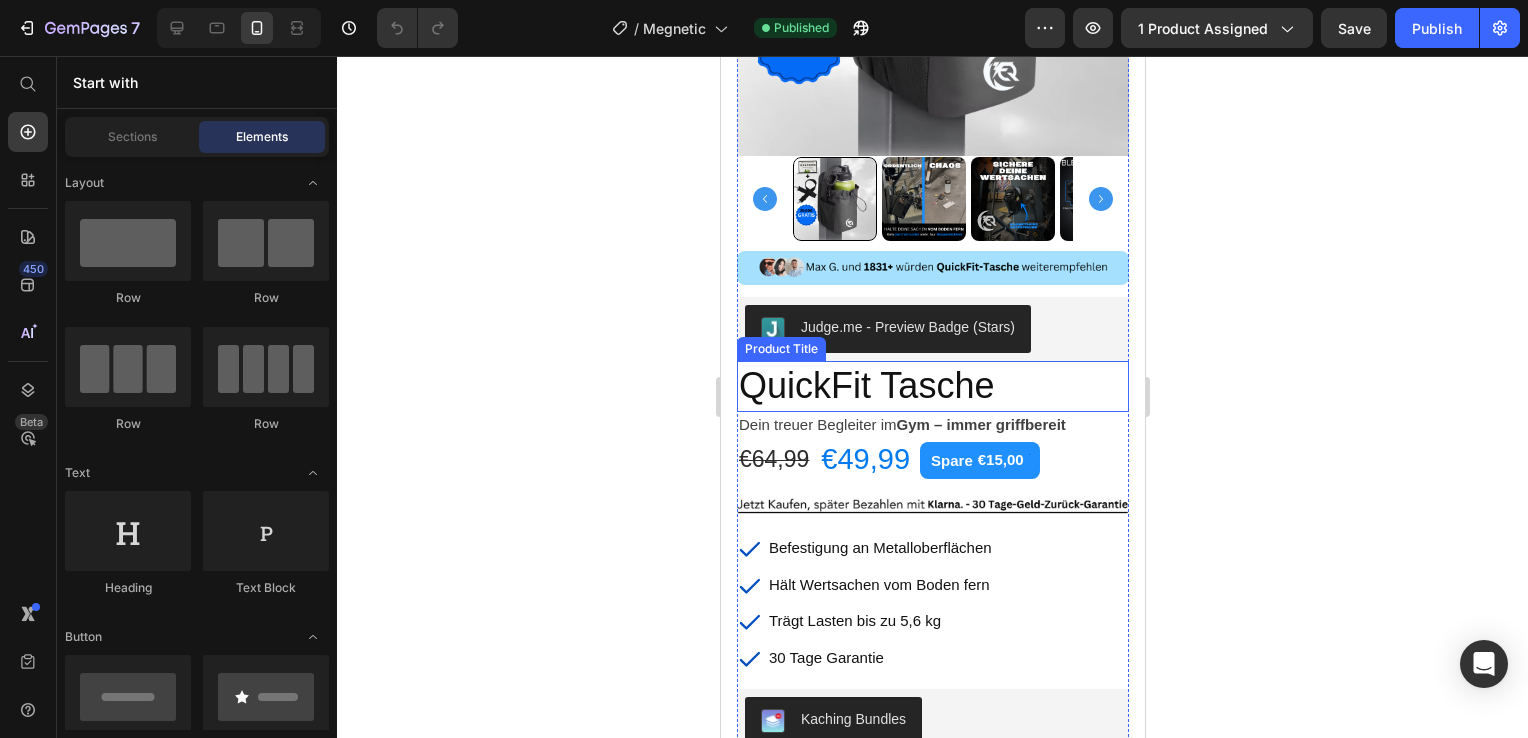 scroll, scrollTop: 700, scrollLeft: 0, axis: vertical 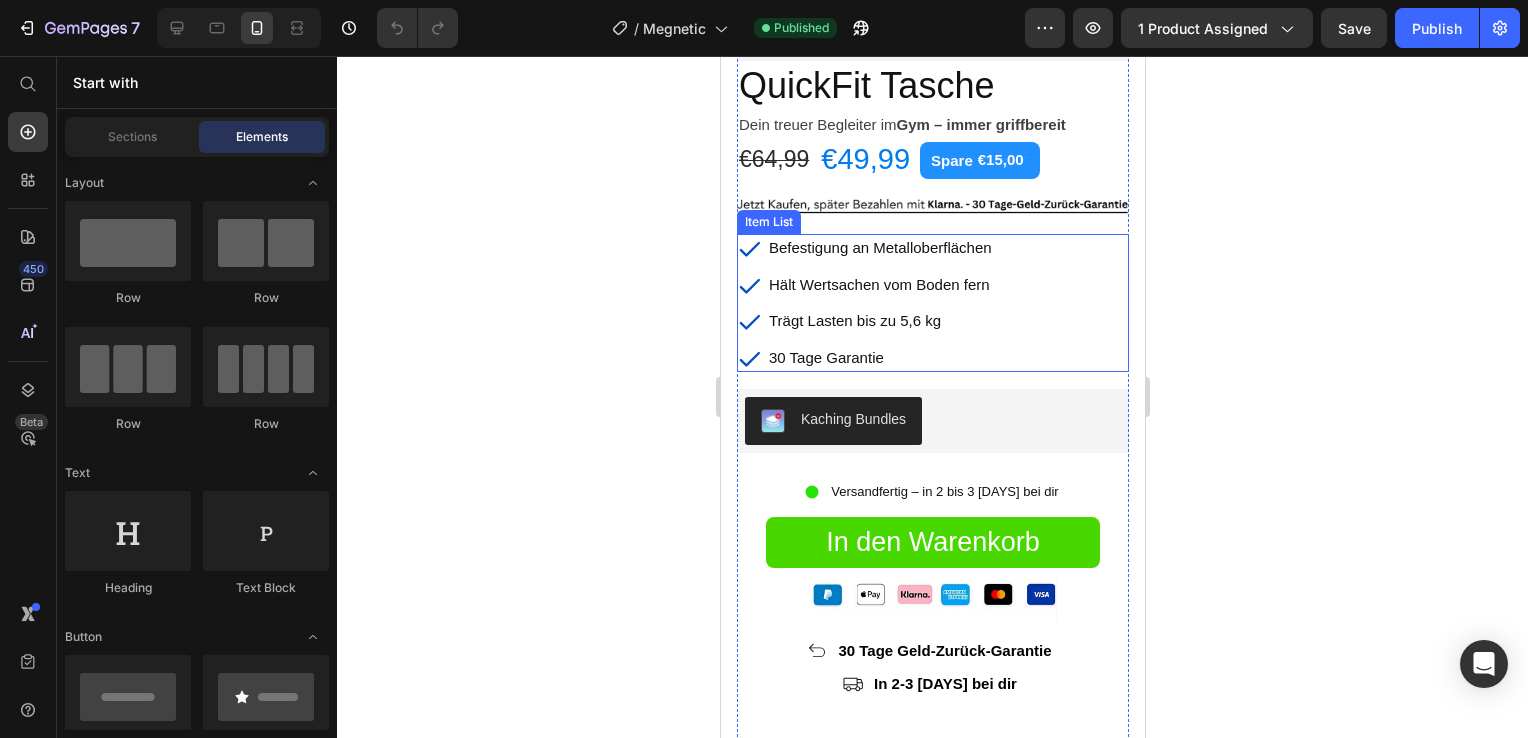 click on "Befestigung an Metalloberflächen" at bounding box center (879, 247) 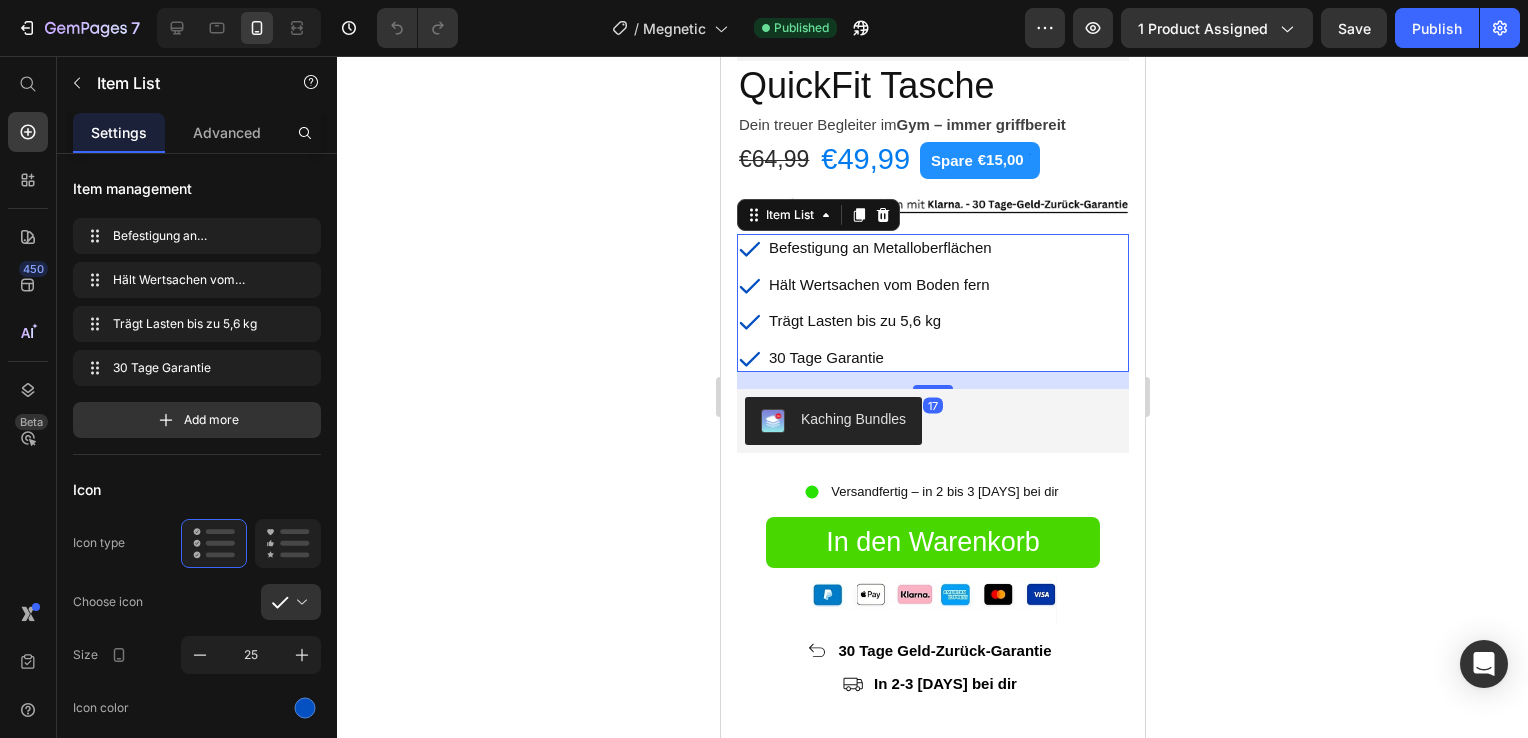 click on "Befestigung an Metalloberflächen" at bounding box center (879, 247) 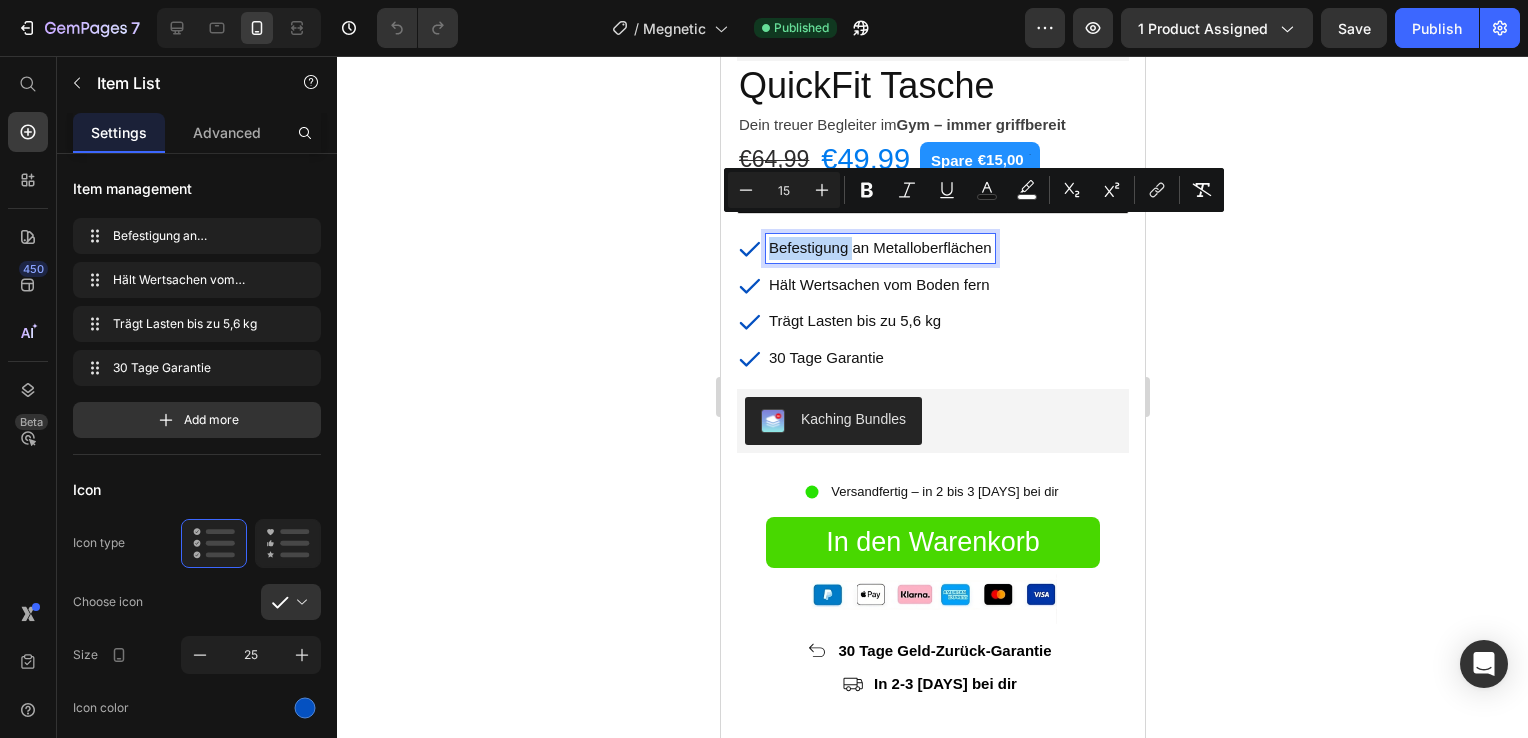 click on "Befestigung an Metalloberflächen" at bounding box center [879, 247] 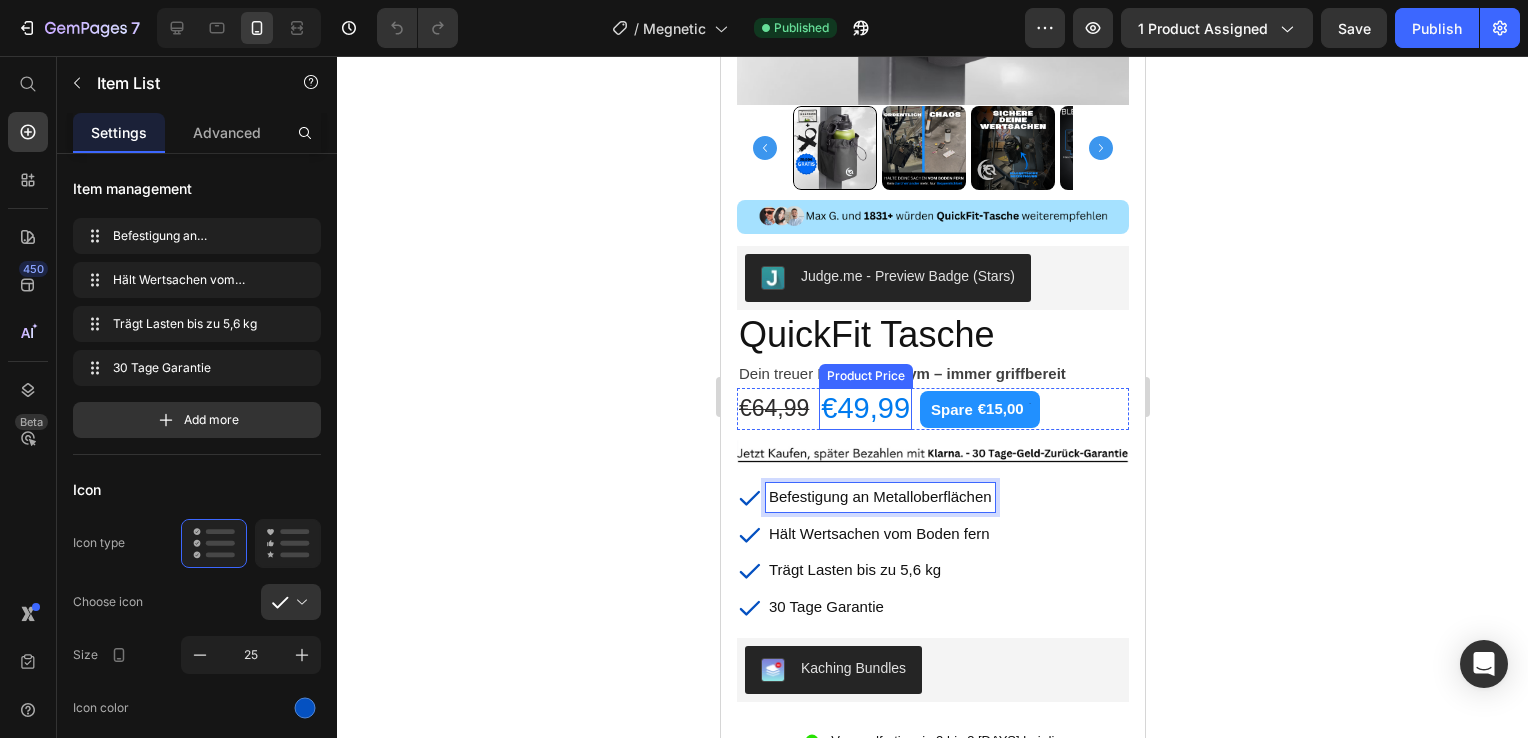 scroll, scrollTop: 500, scrollLeft: 0, axis: vertical 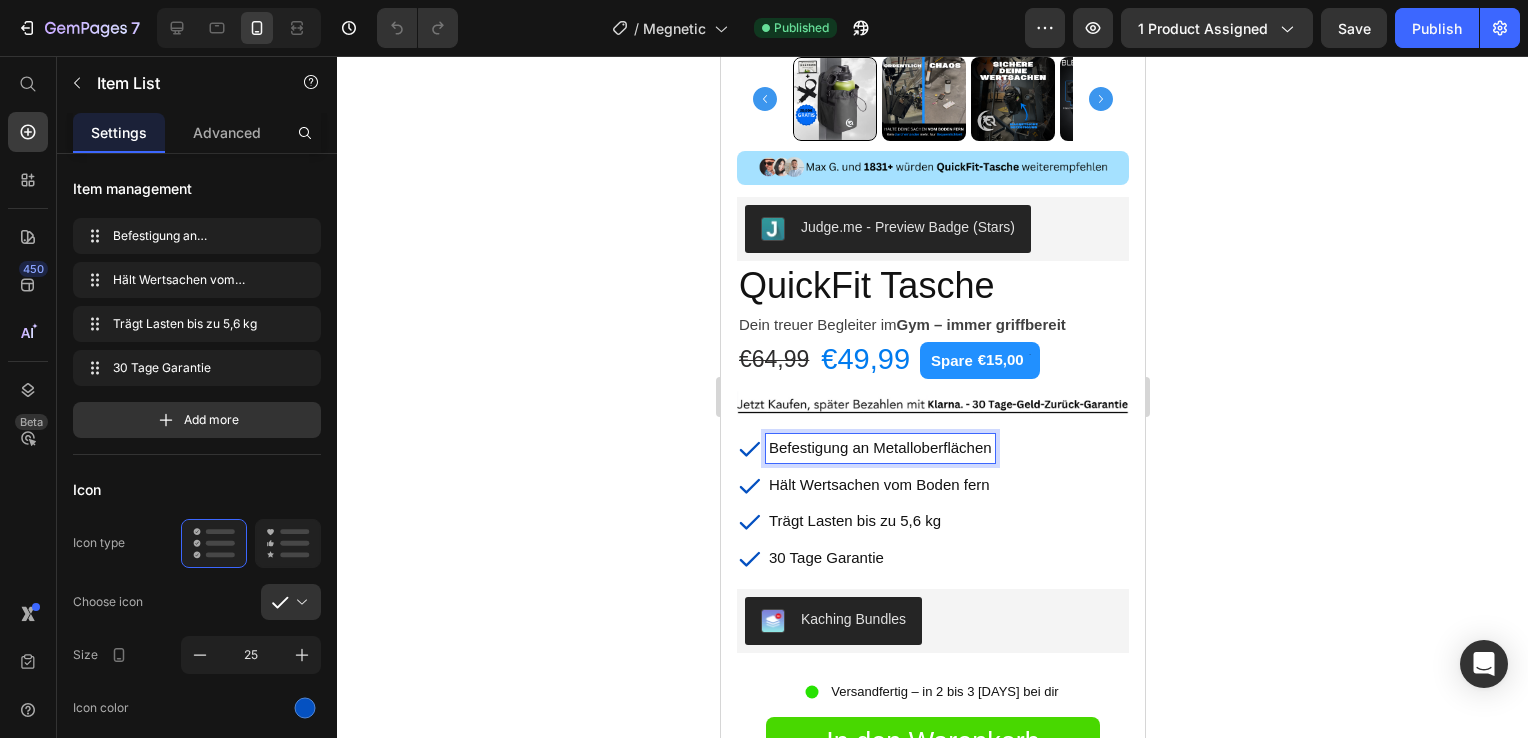 click on "Befestigung an Metalloberflächen" at bounding box center [879, 447] 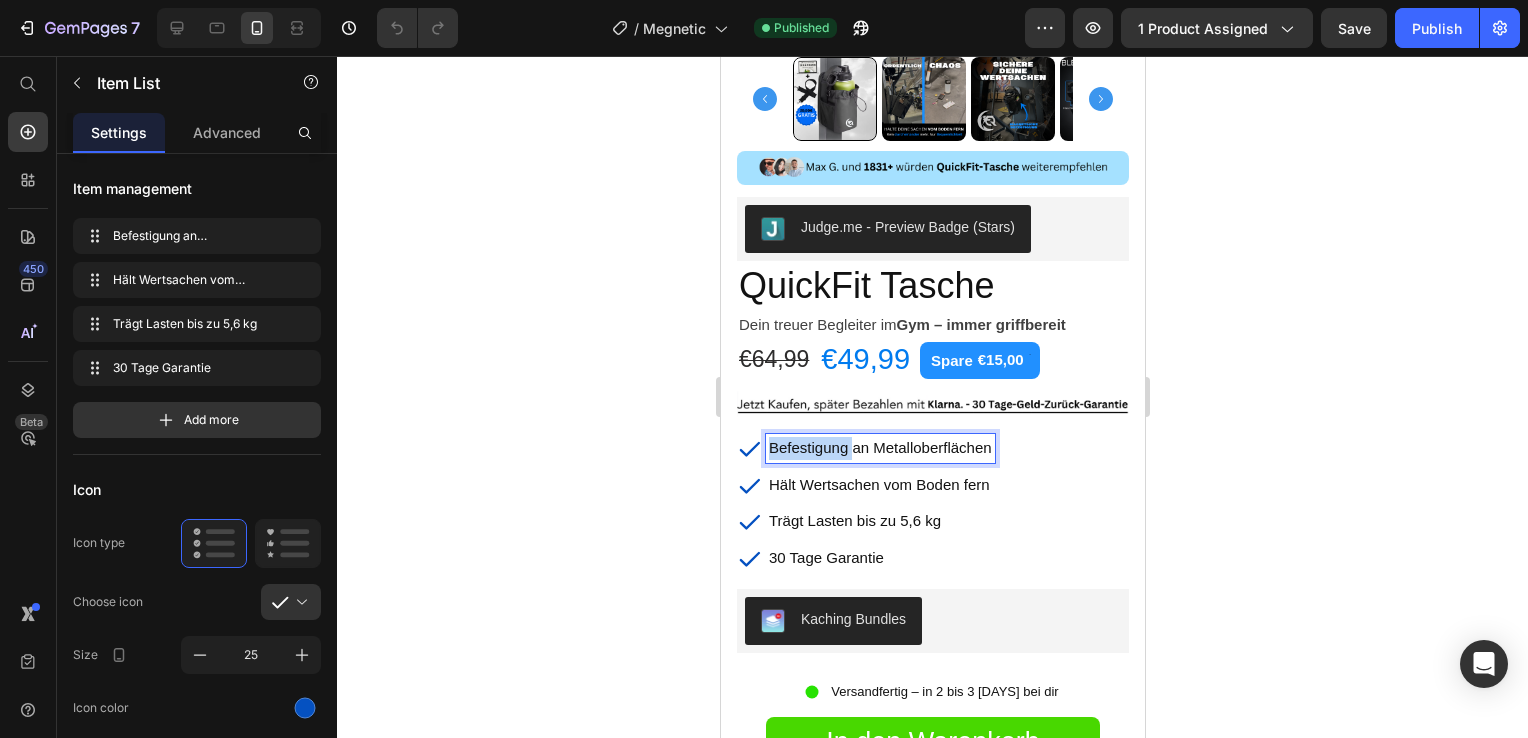 click on "Befestigung an Metalloberflächen" at bounding box center [879, 447] 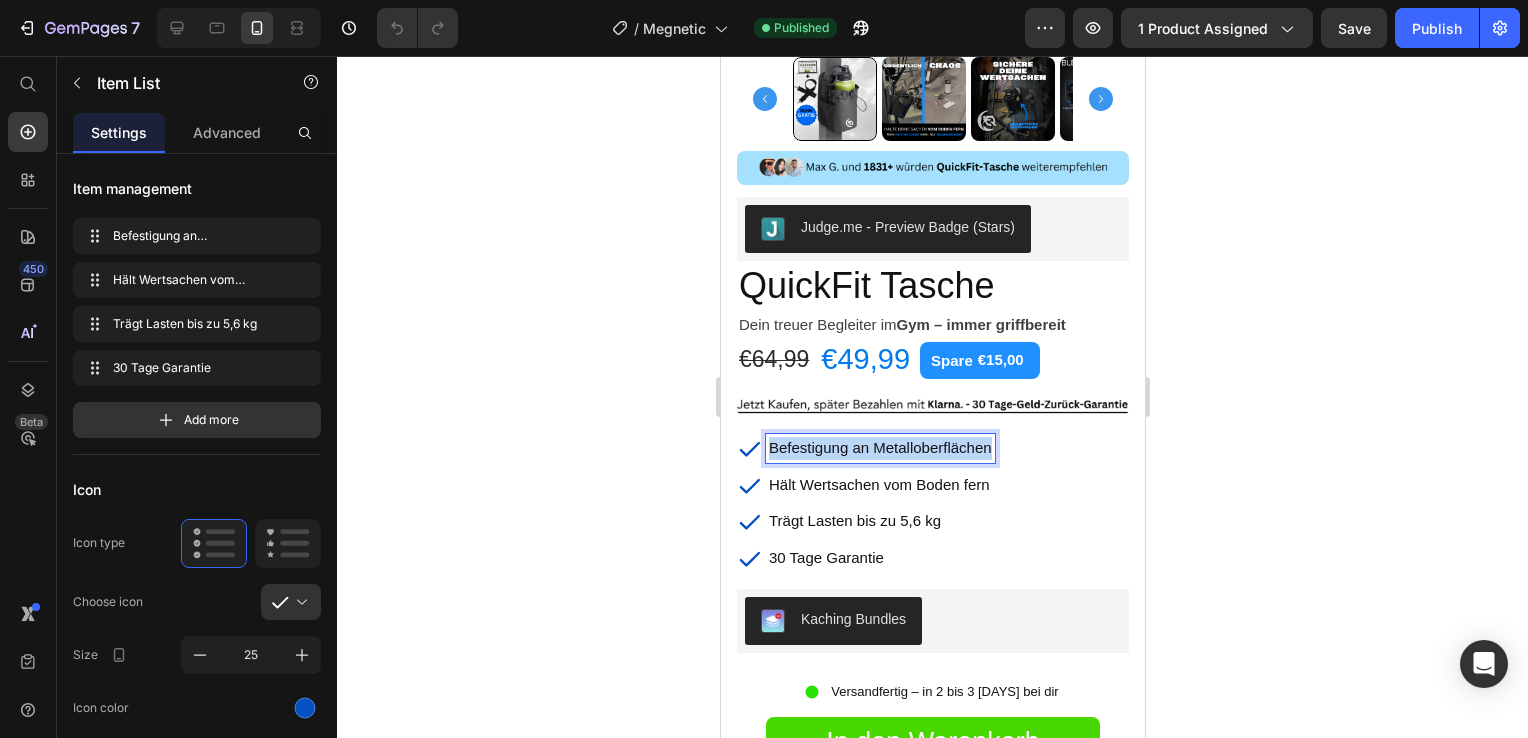 click on "Befestigung an Metalloberflächen" at bounding box center [879, 447] 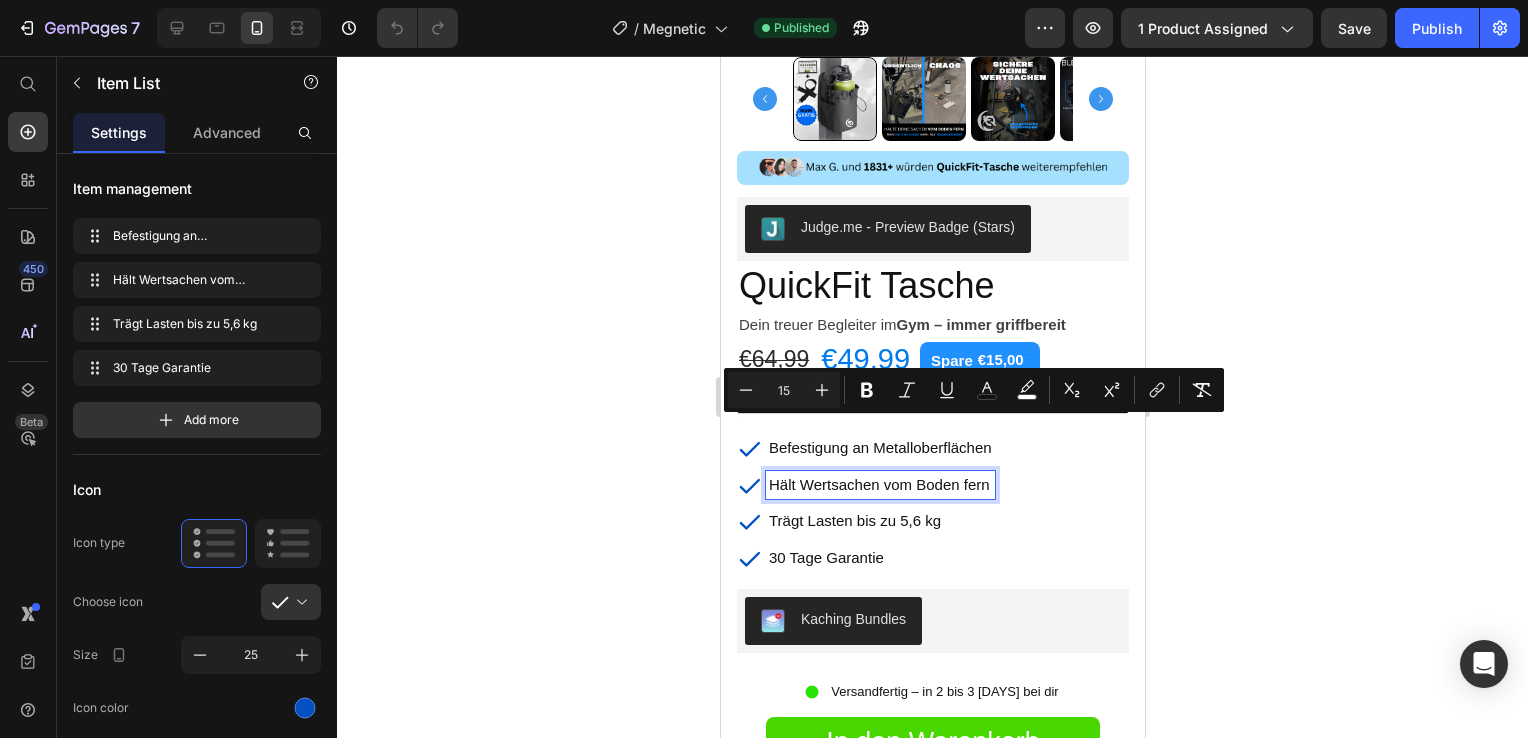 click on "Hält Wertsachen vom Boden fern" at bounding box center (878, 484) 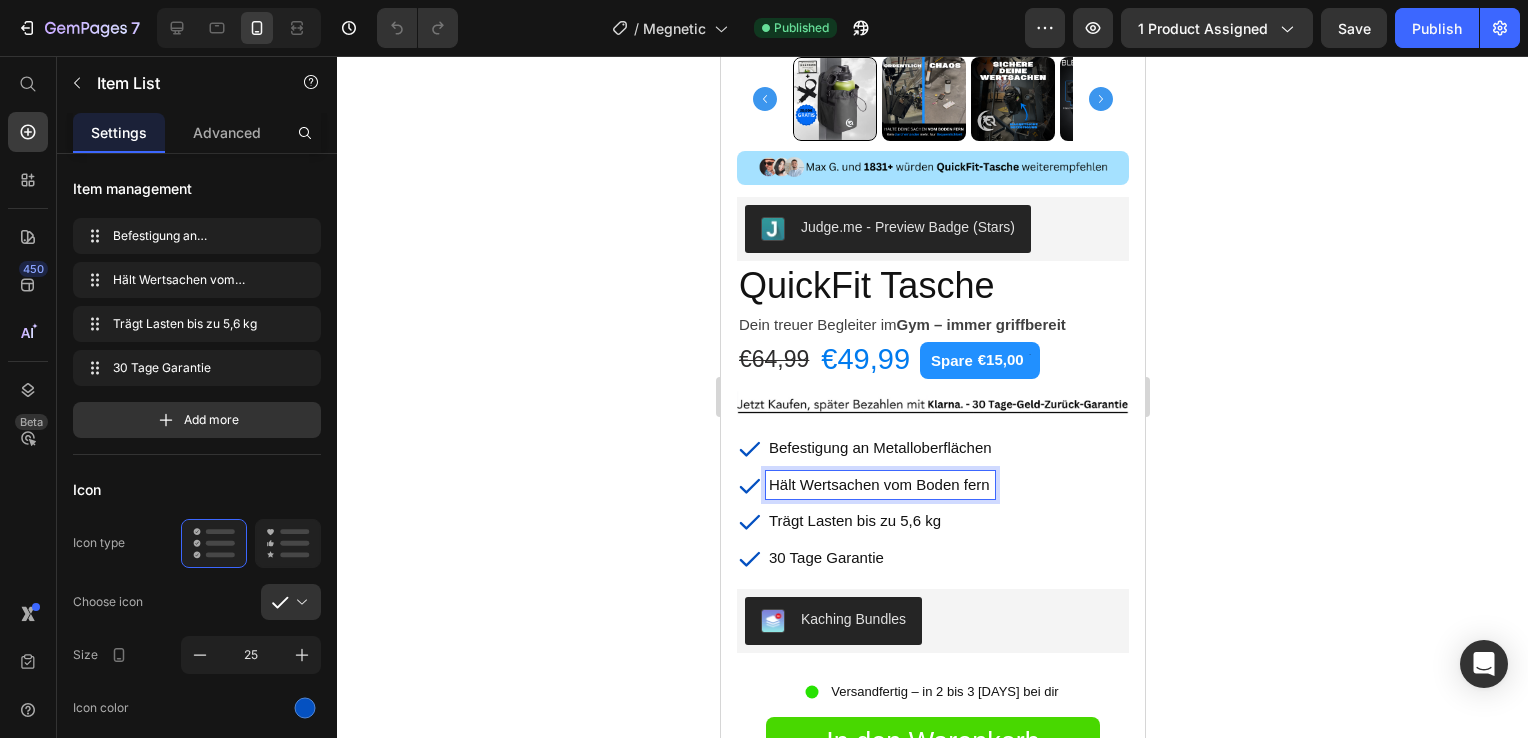 click on "Hält Wertsachen vom Boden fern" at bounding box center [878, 484] 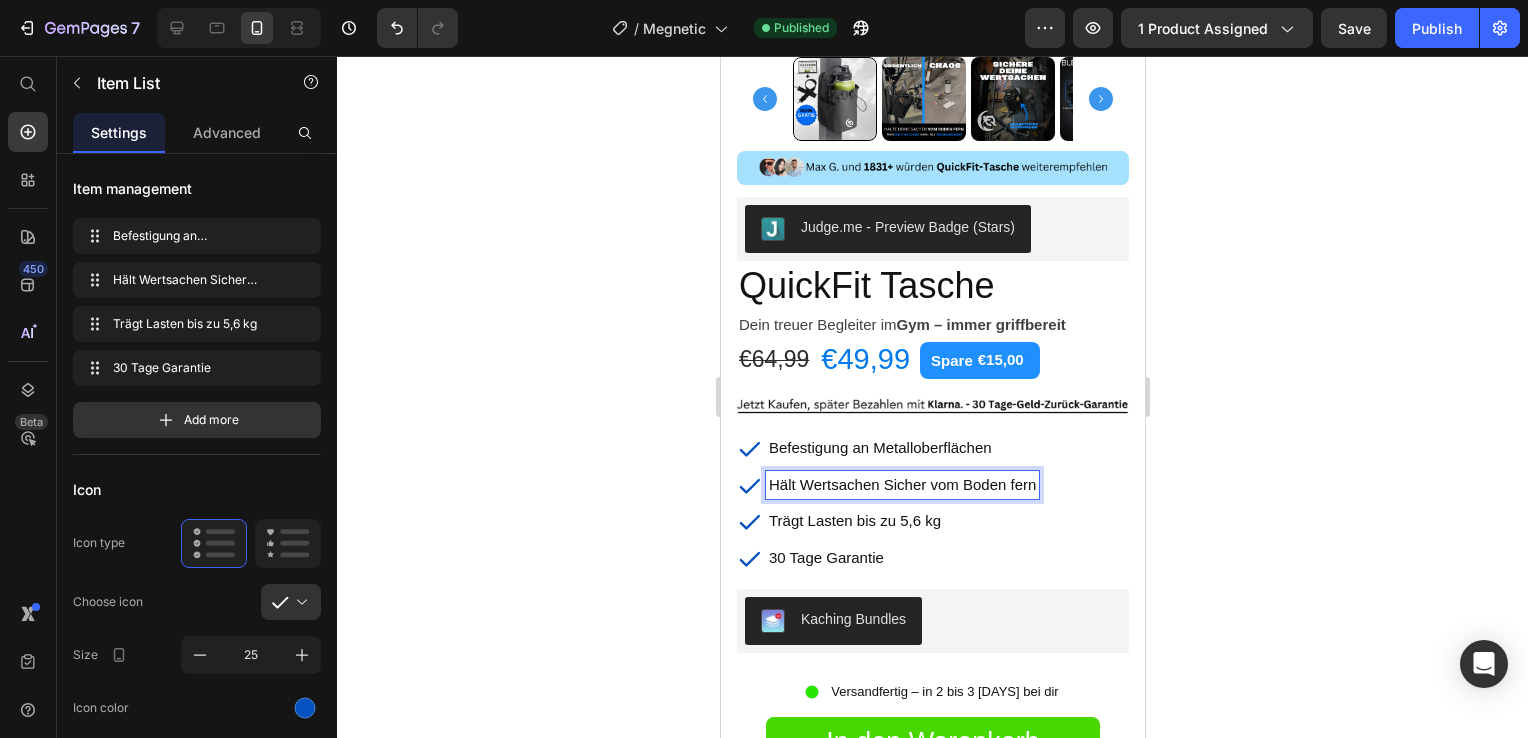 click on "Hält Wertsachen Sicher vom Boden fern" at bounding box center (901, 484) 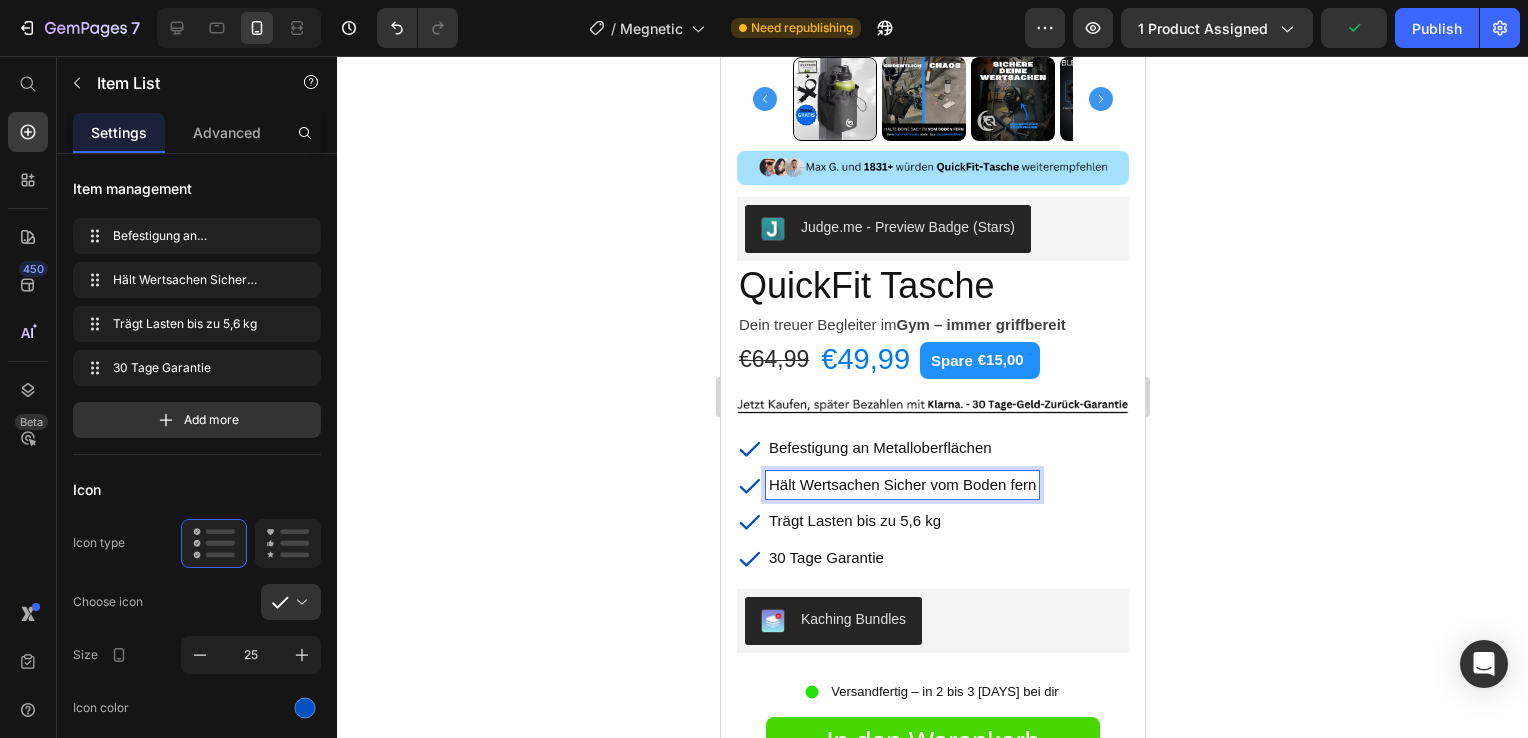 click on "Hält Wertsachen Sicher vom Boden fern" at bounding box center (901, 484) 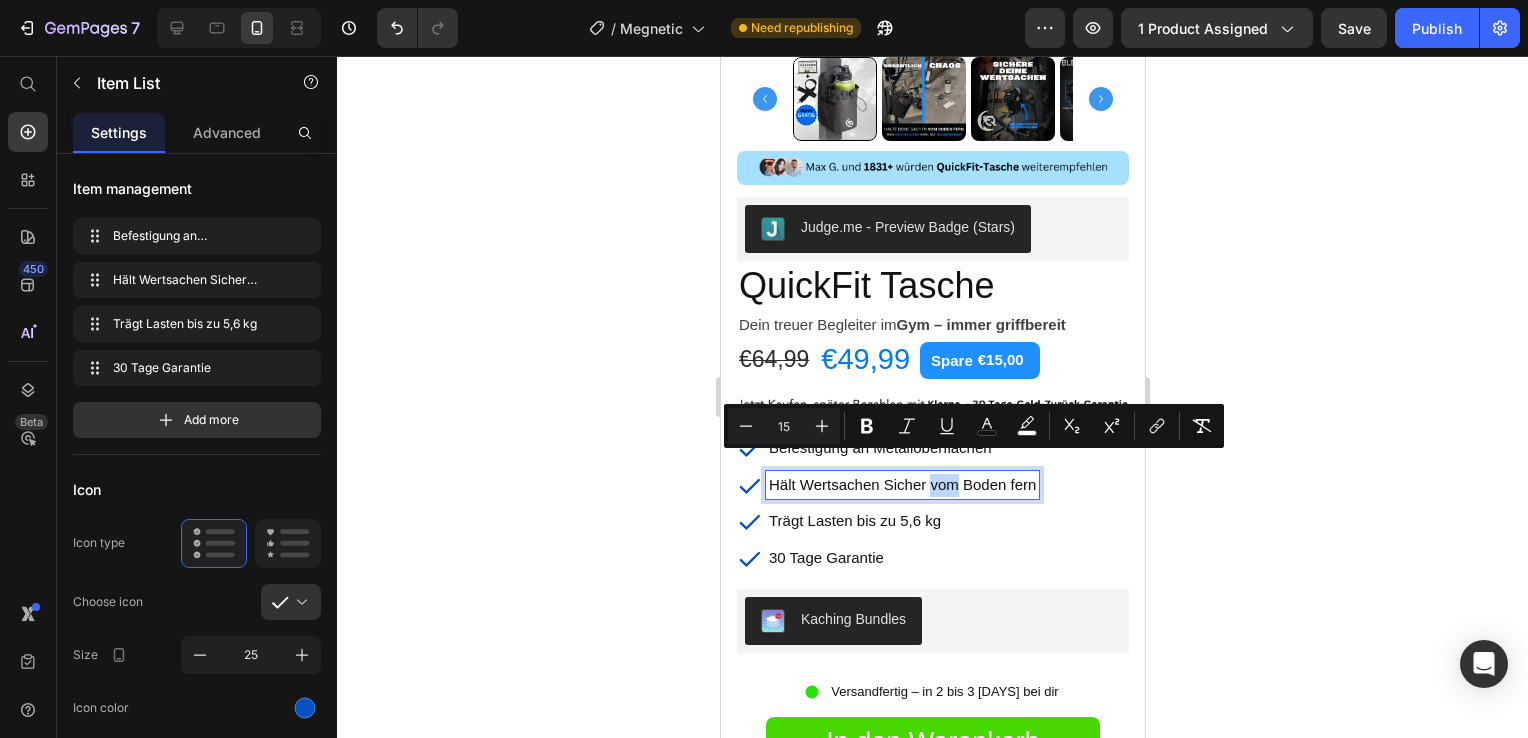 drag, startPoint x: 956, startPoint y: 462, endPoint x: 931, endPoint y: 465, distance: 25.179358 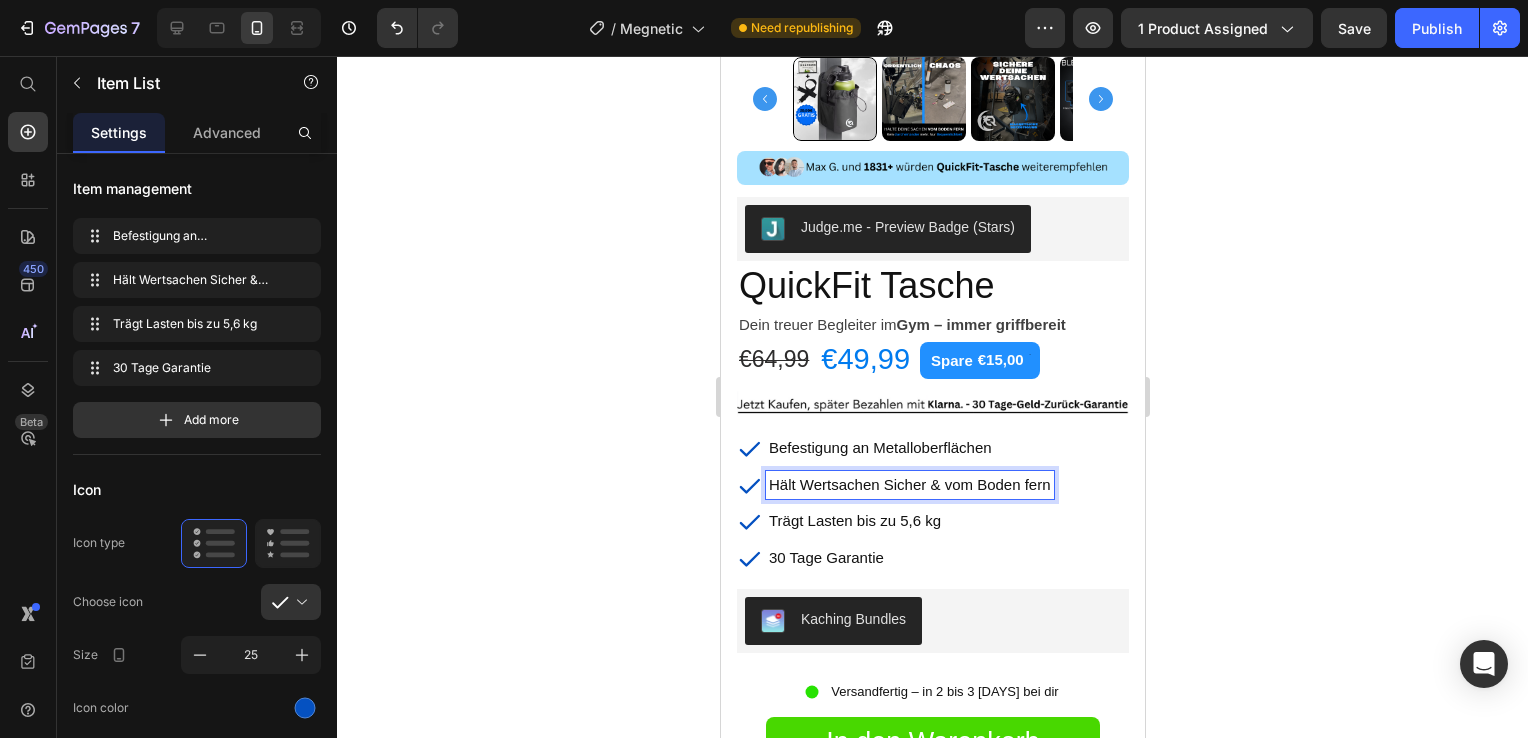 click on "Befestigung an Metalloberflächen" at bounding box center (879, 447) 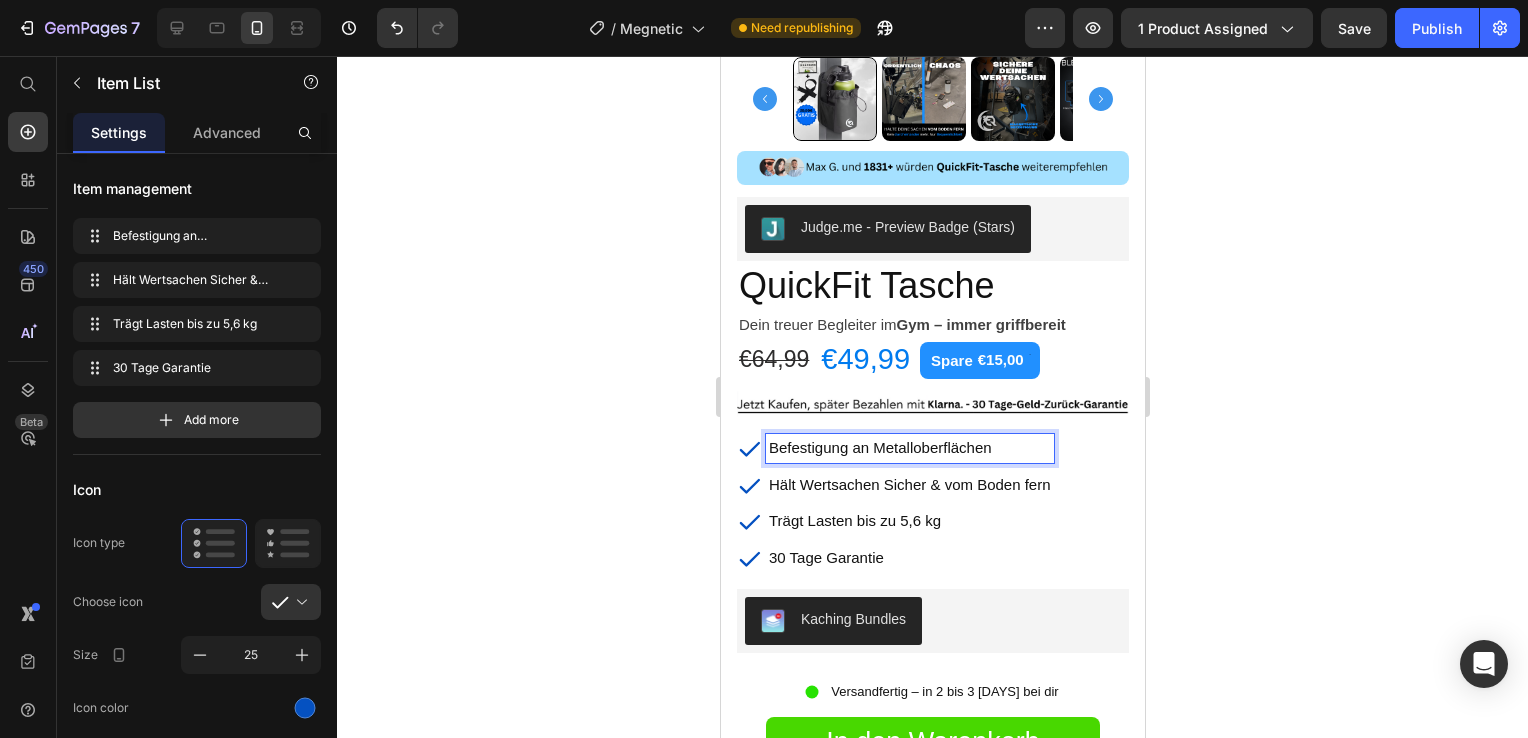 click on "Befestigung an Metalloberflächen" at bounding box center [879, 447] 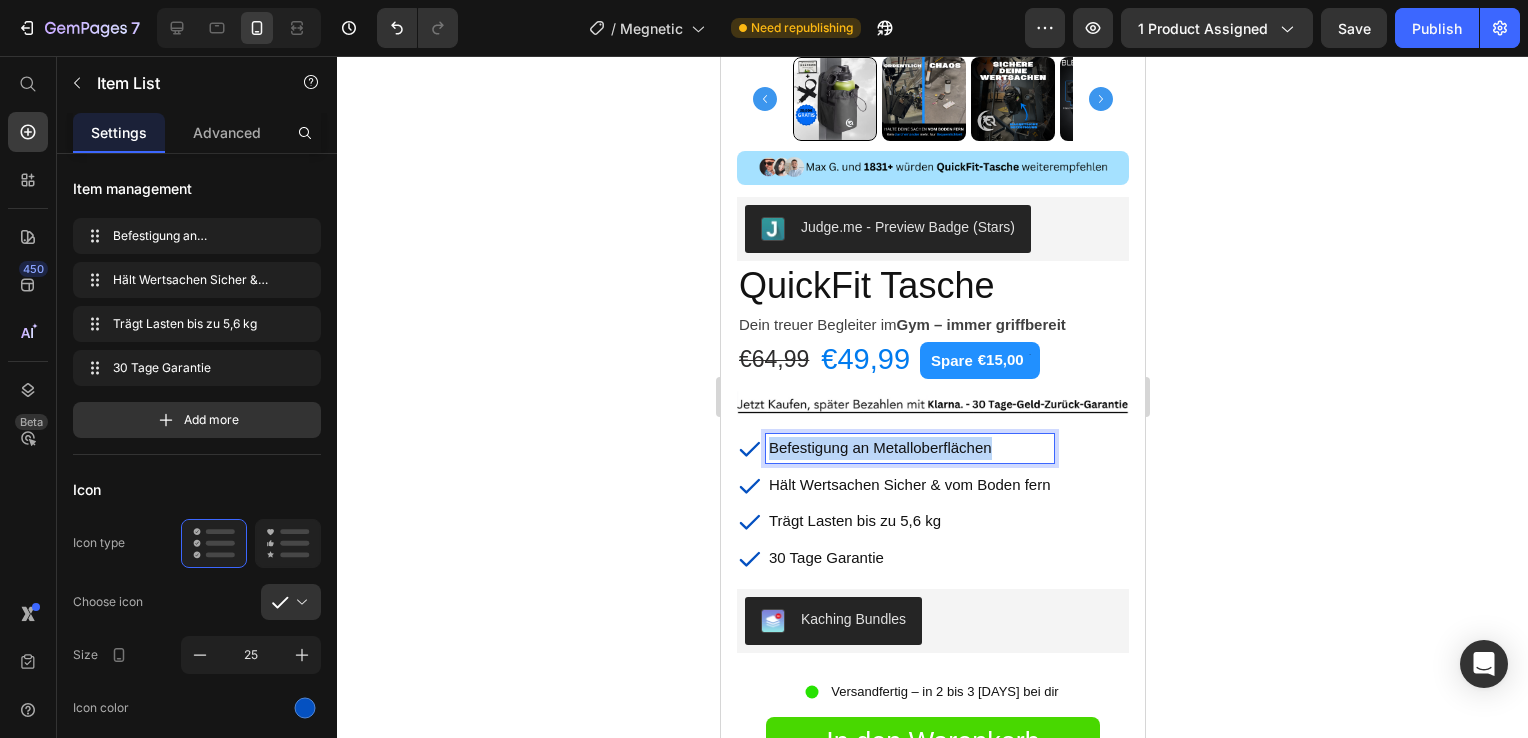 click on "Befestigung an Metalloberflächen" at bounding box center (879, 447) 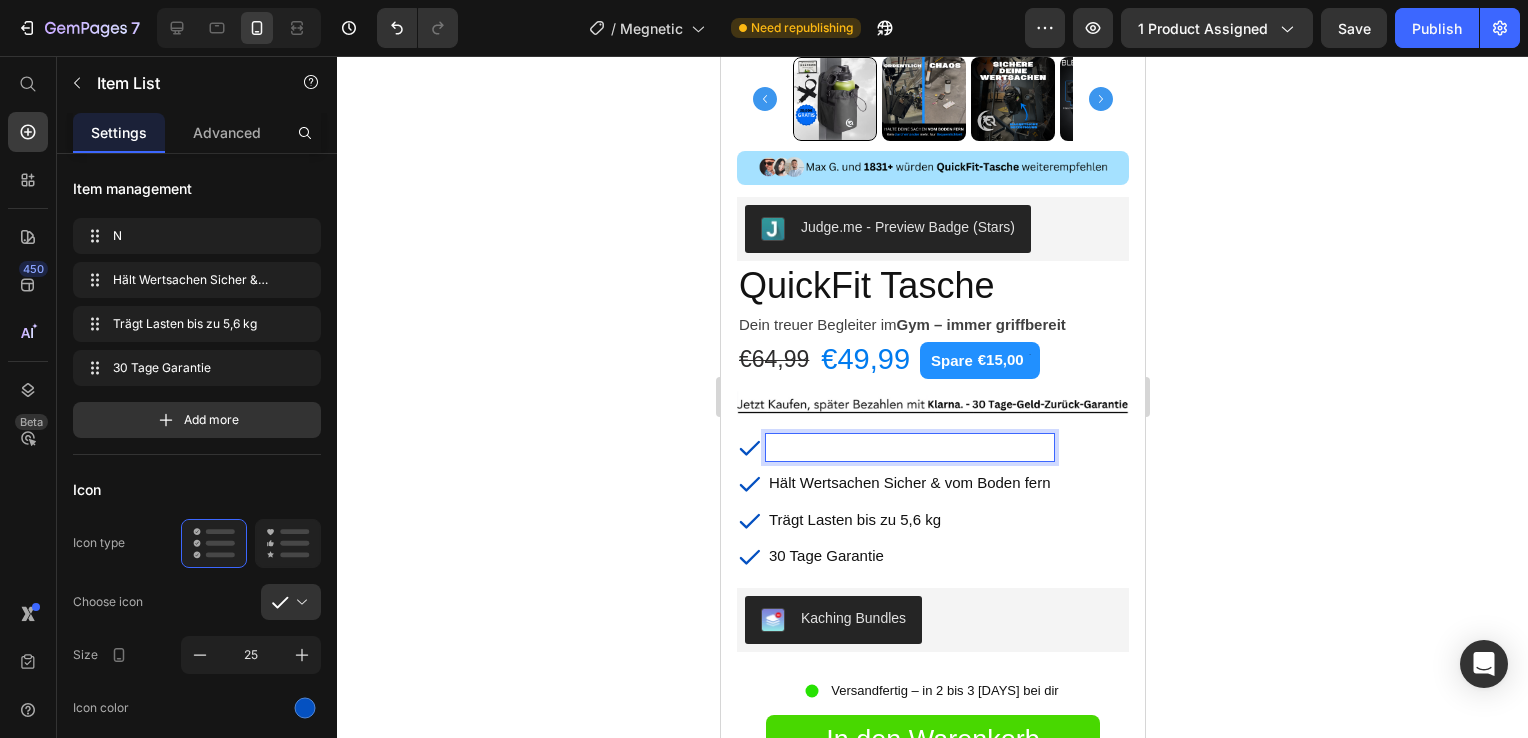 scroll, scrollTop: 490, scrollLeft: 0, axis: vertical 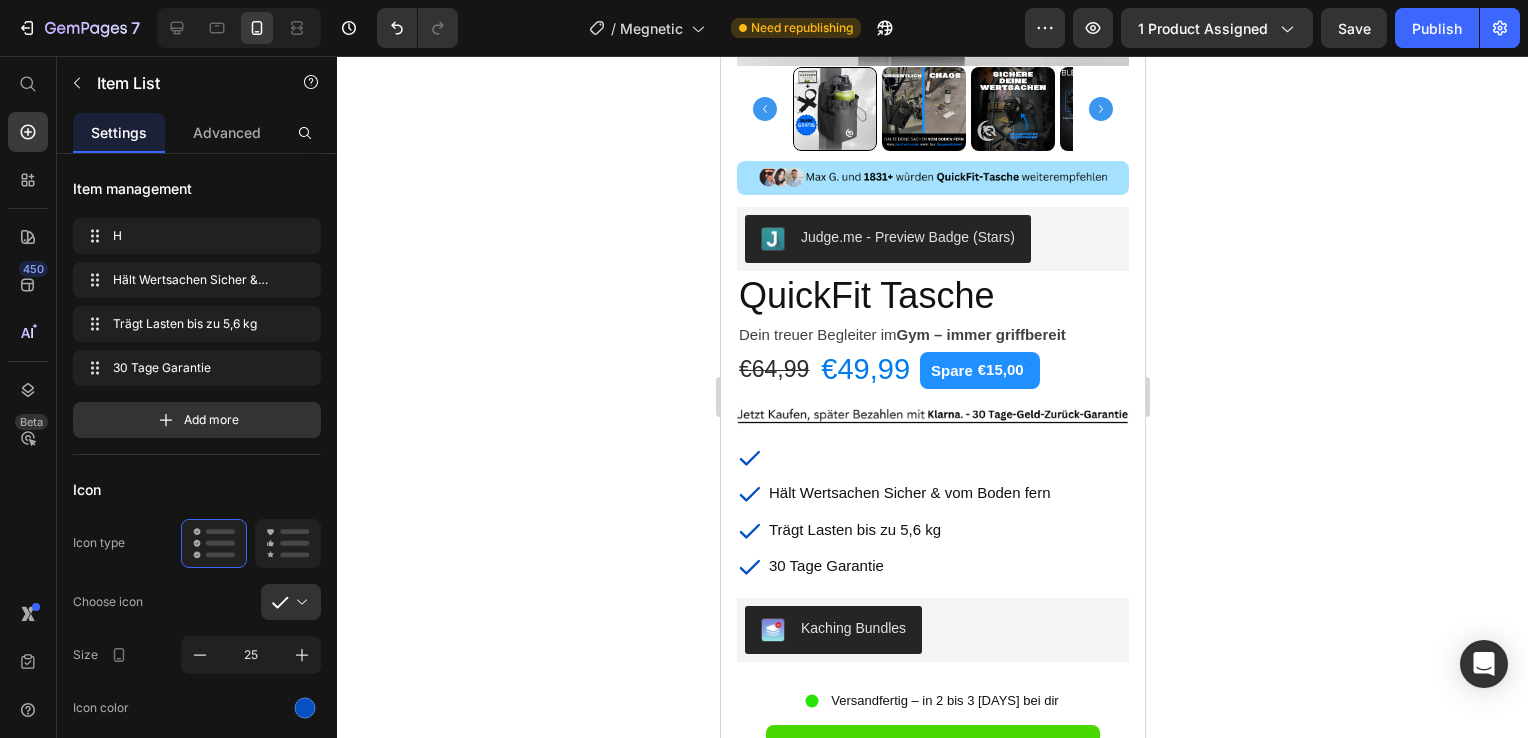 click on "H" at bounding box center (909, 457) 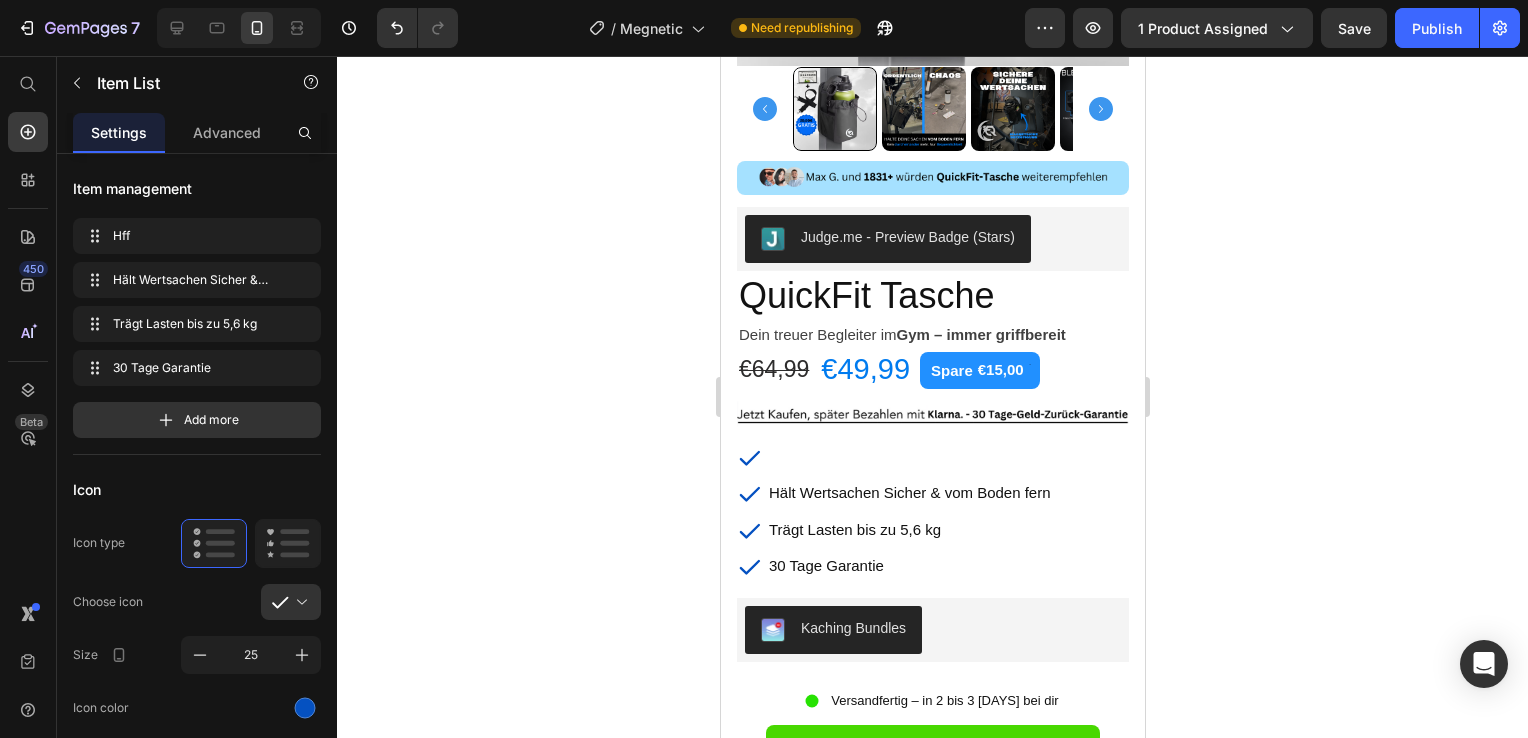 click on "Hff" at bounding box center (909, 457) 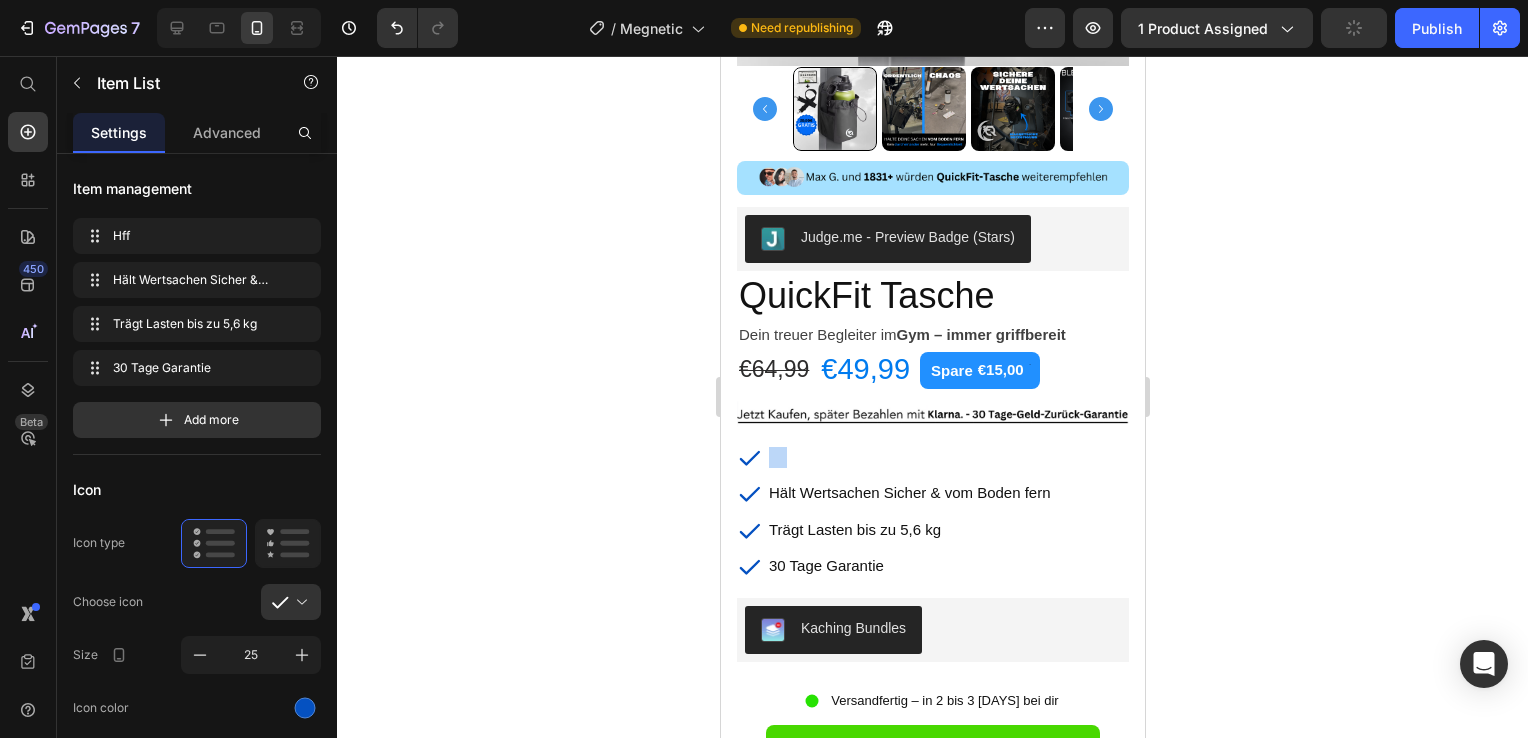 click on "Hff" at bounding box center [909, 457] 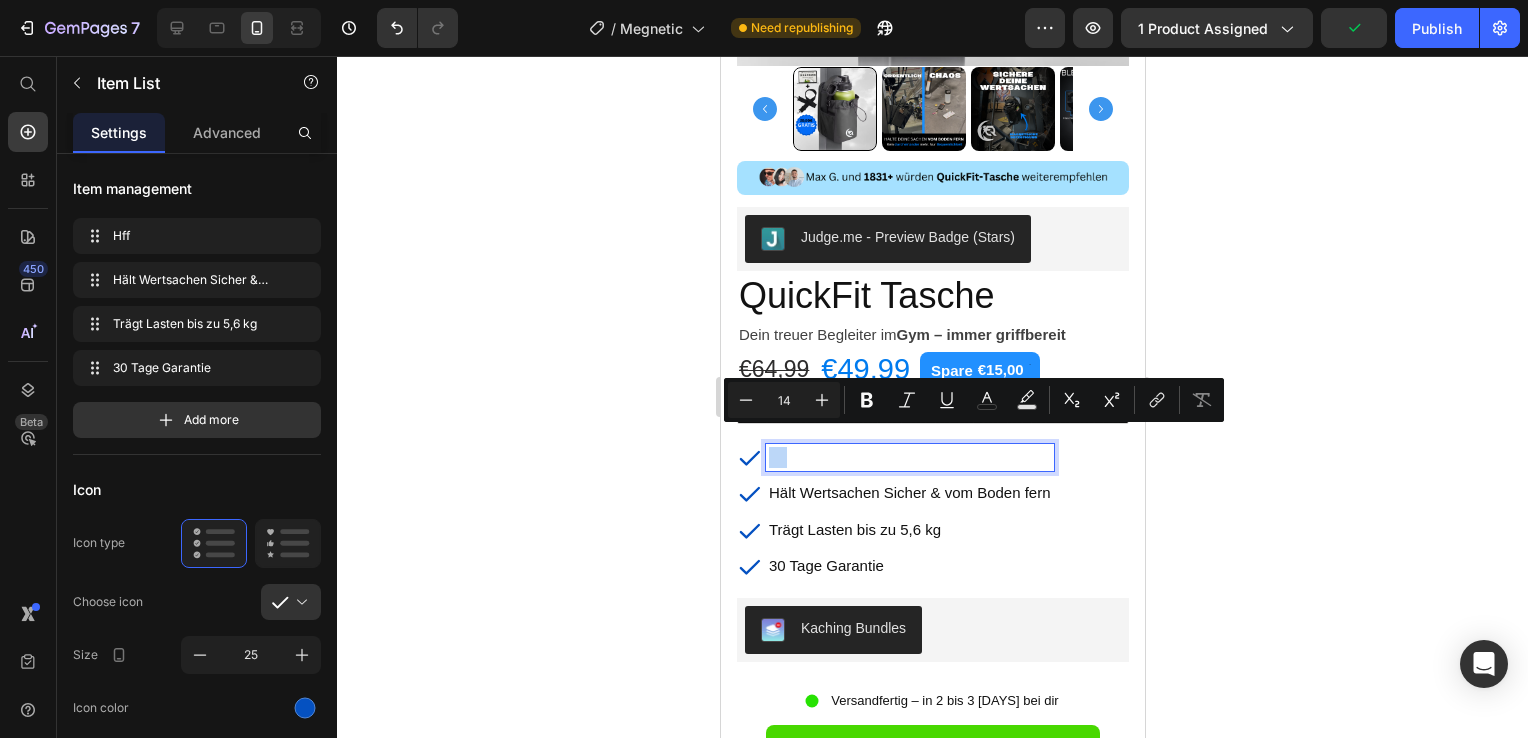 click on "Hff" at bounding box center [909, 457] 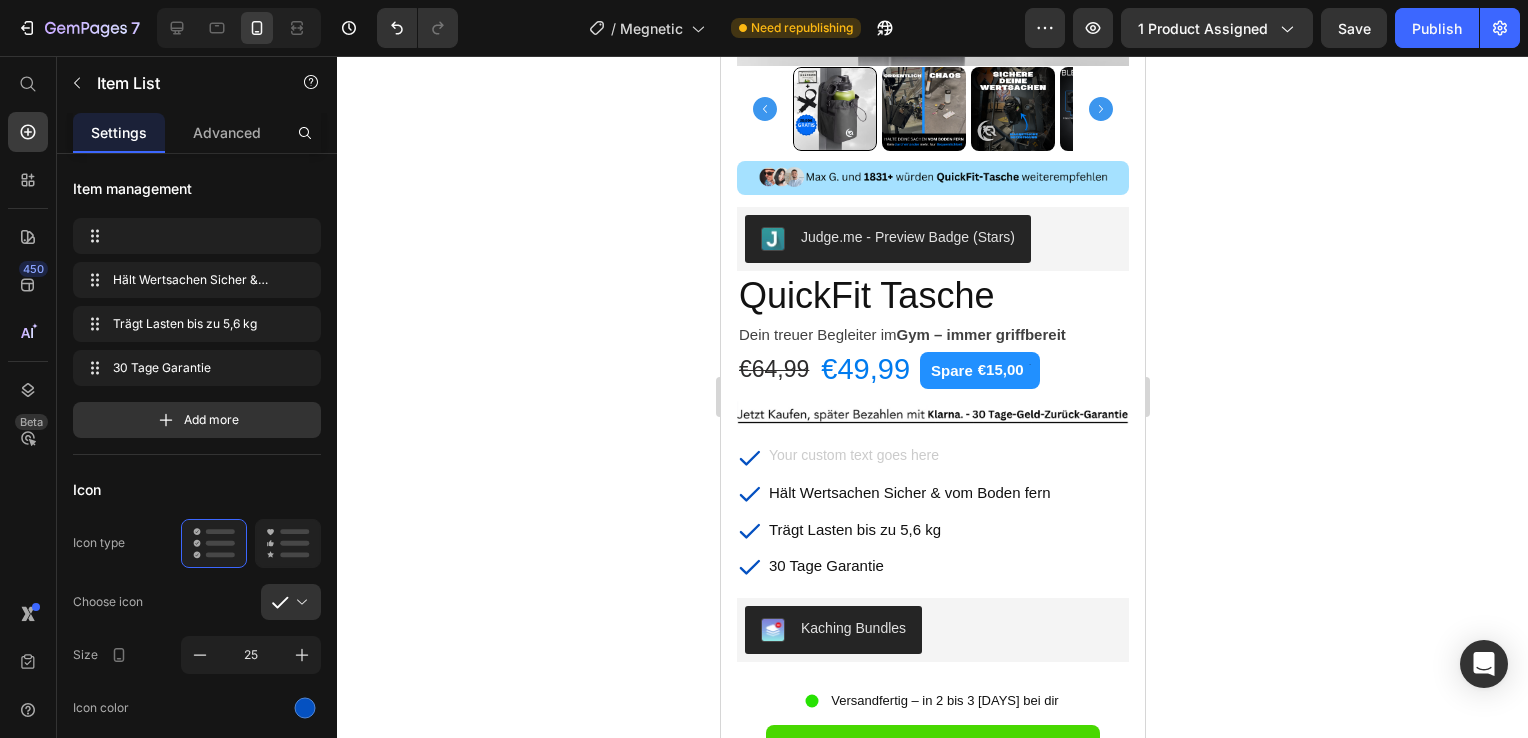 scroll, scrollTop: 480, scrollLeft: 0, axis: vertical 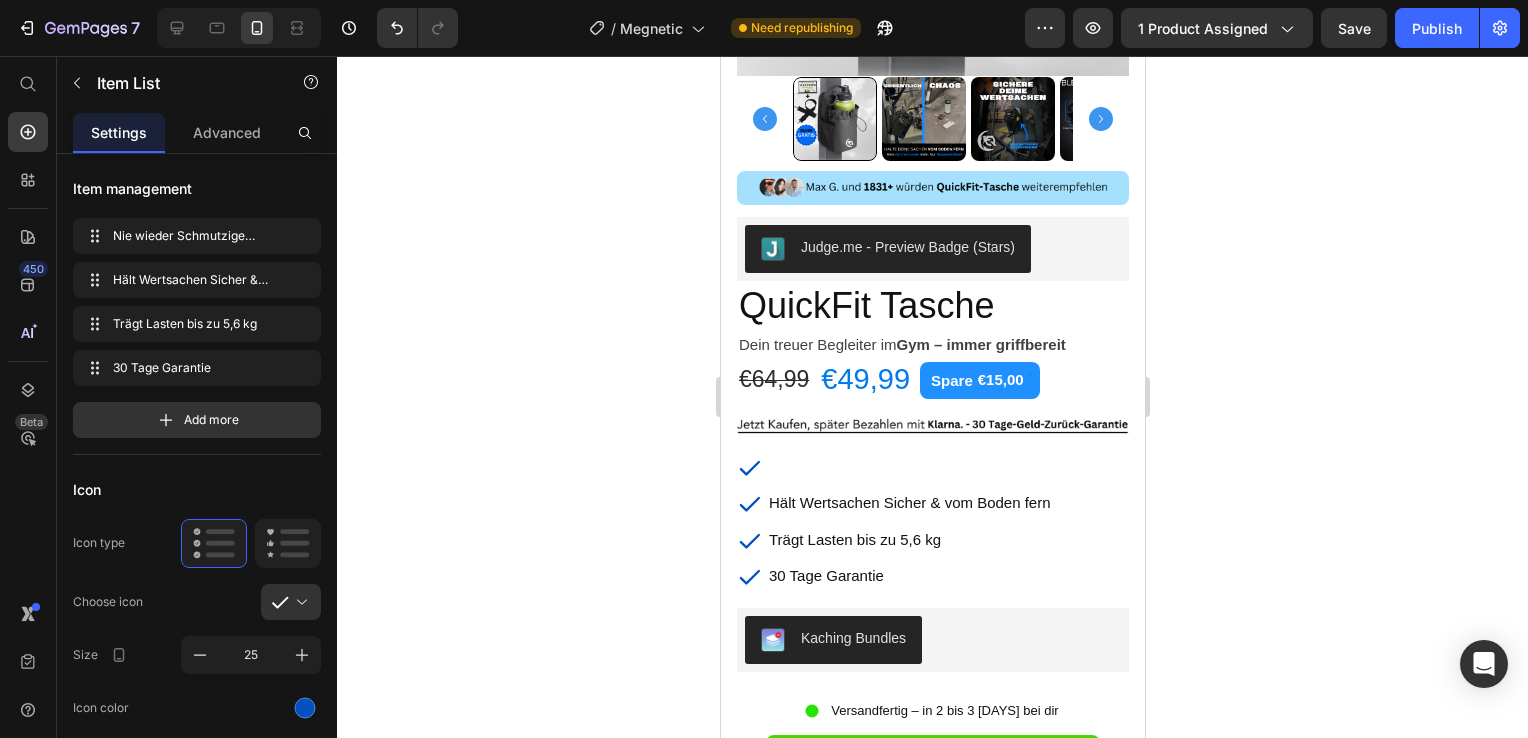 click on "Nie wieder Schmutzige Wertsachen" at bounding box center [909, 467] 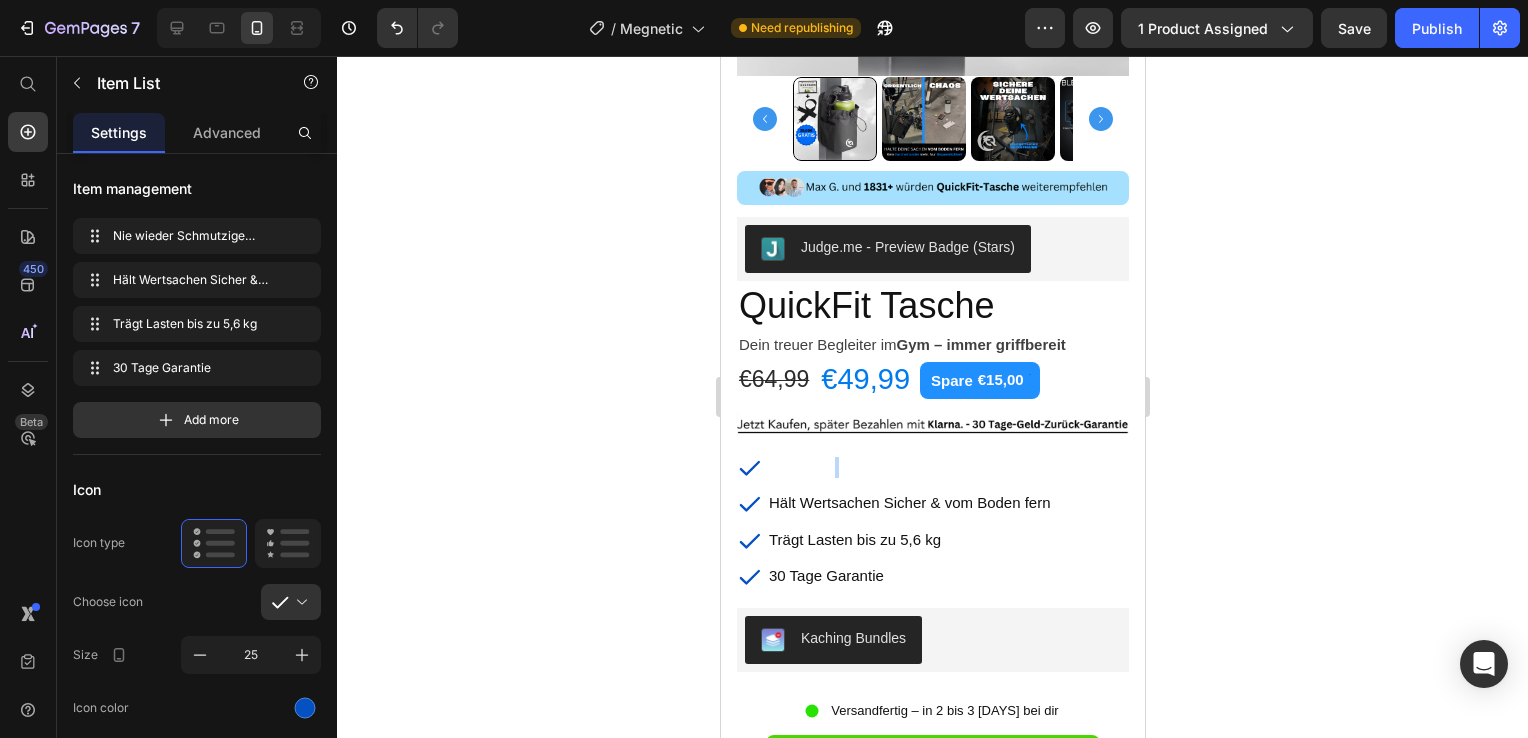 click on "Nie wieder Schmutzige Wertsachen" at bounding box center (909, 467) 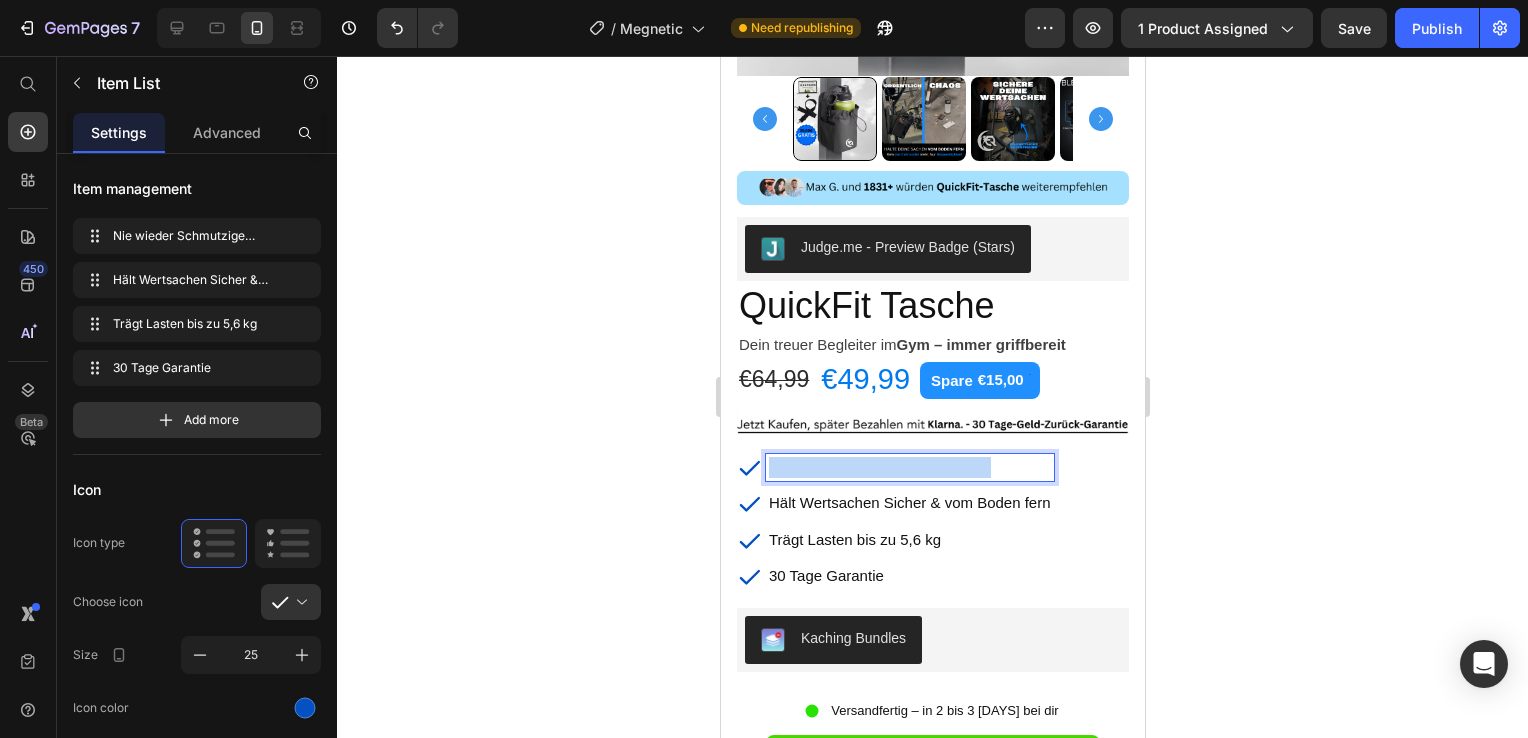 click on "Nie wieder Schmutzige Wertsachen" at bounding box center (909, 467) 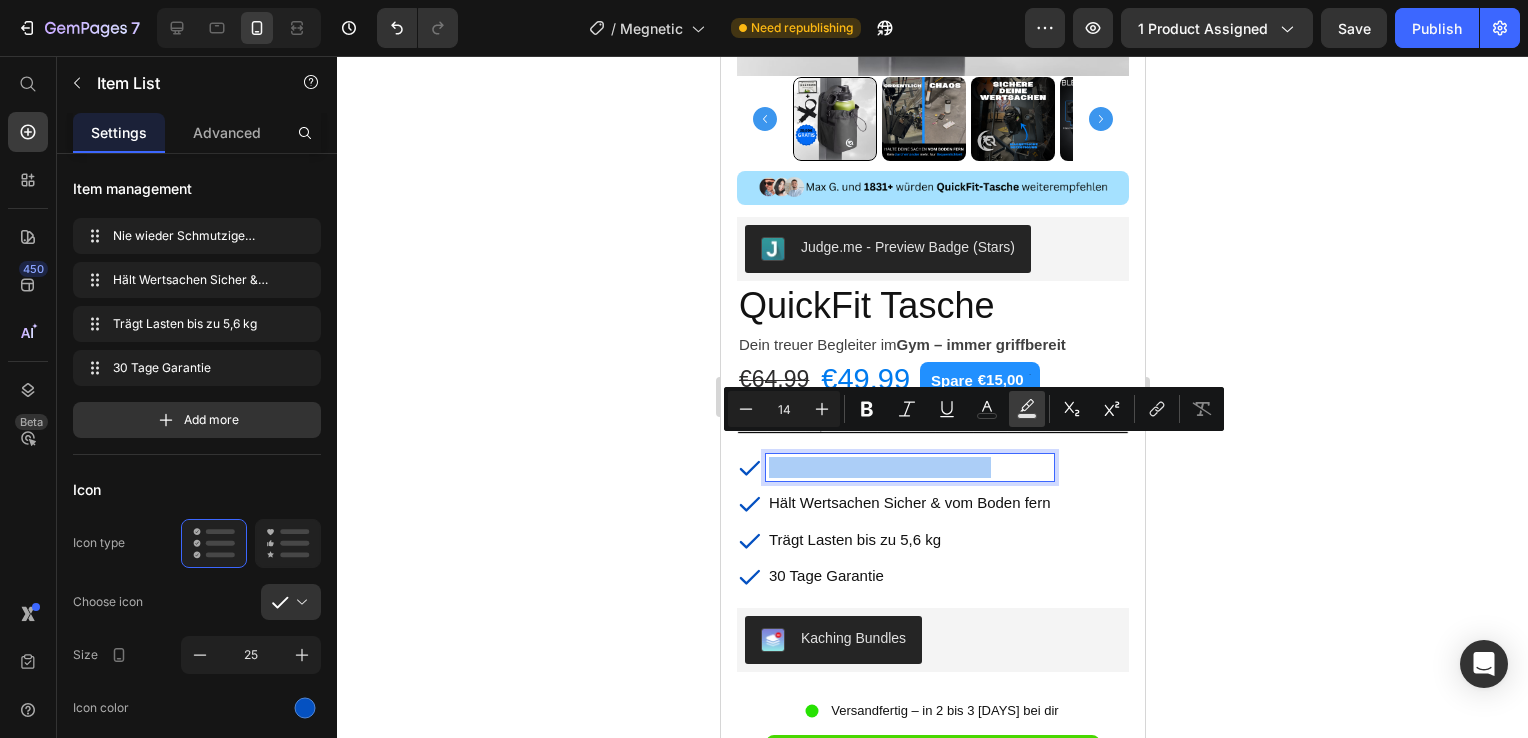 click on "color" at bounding box center (1027, 409) 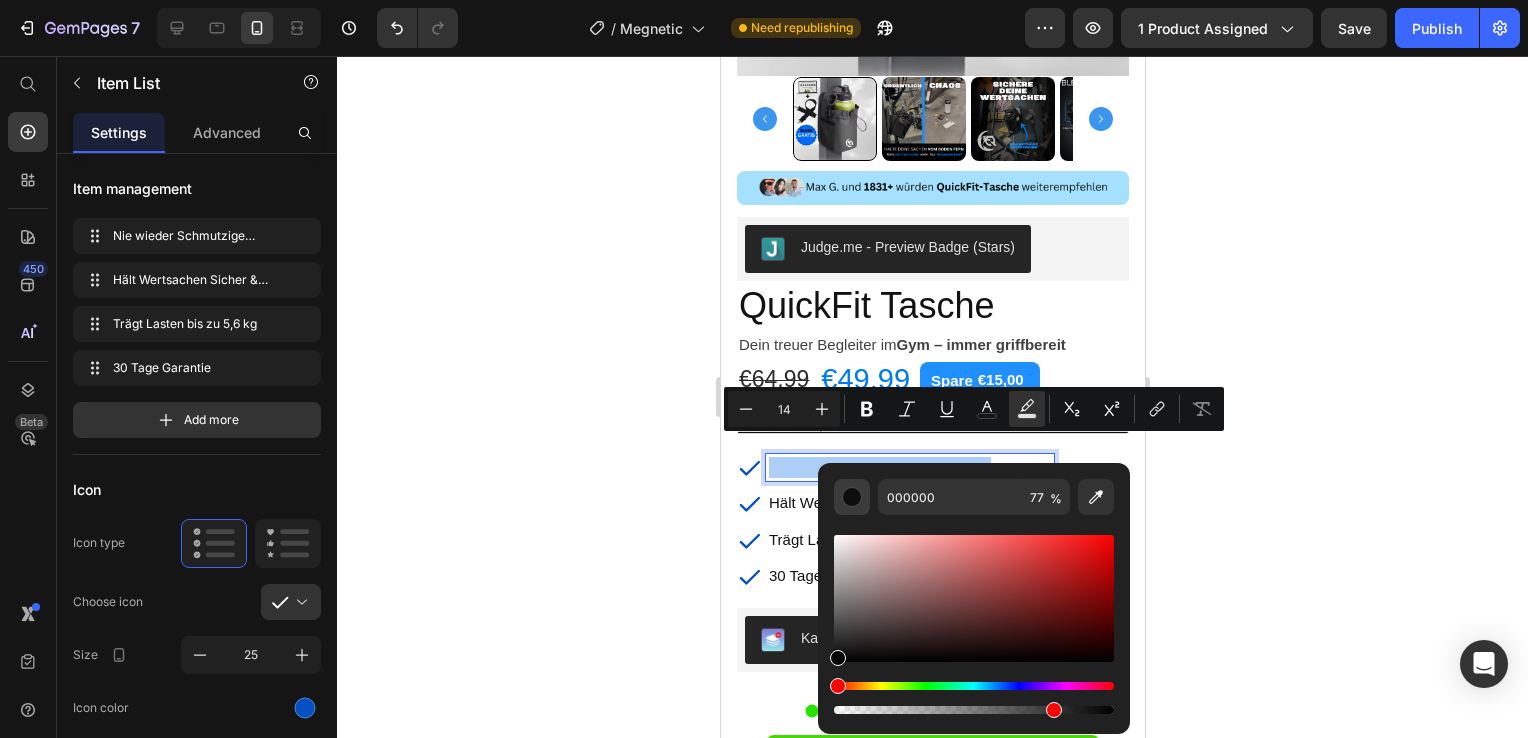 click at bounding box center [852, 497] 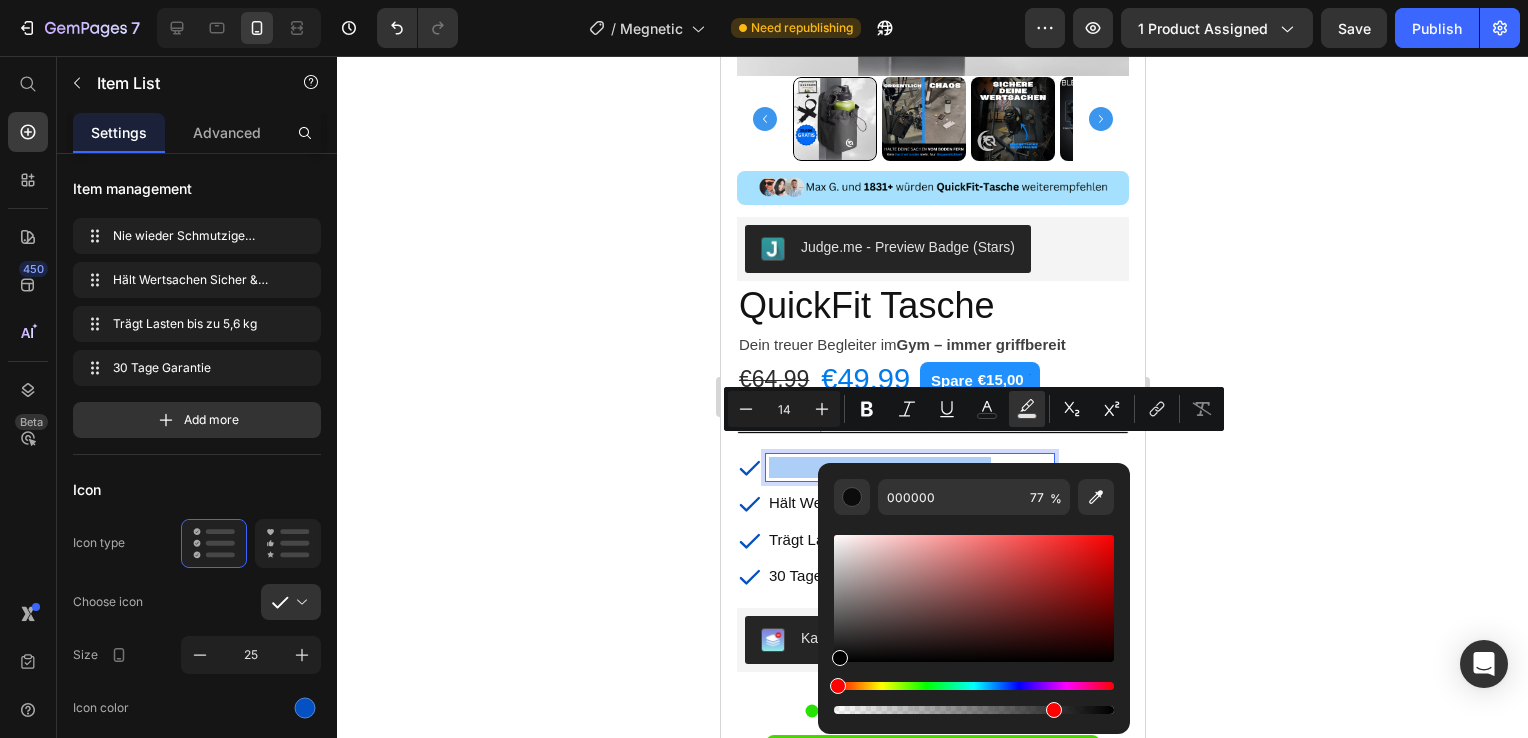 drag, startPoint x: 846, startPoint y: 640, endPoint x: 835, endPoint y: 689, distance: 50.219517 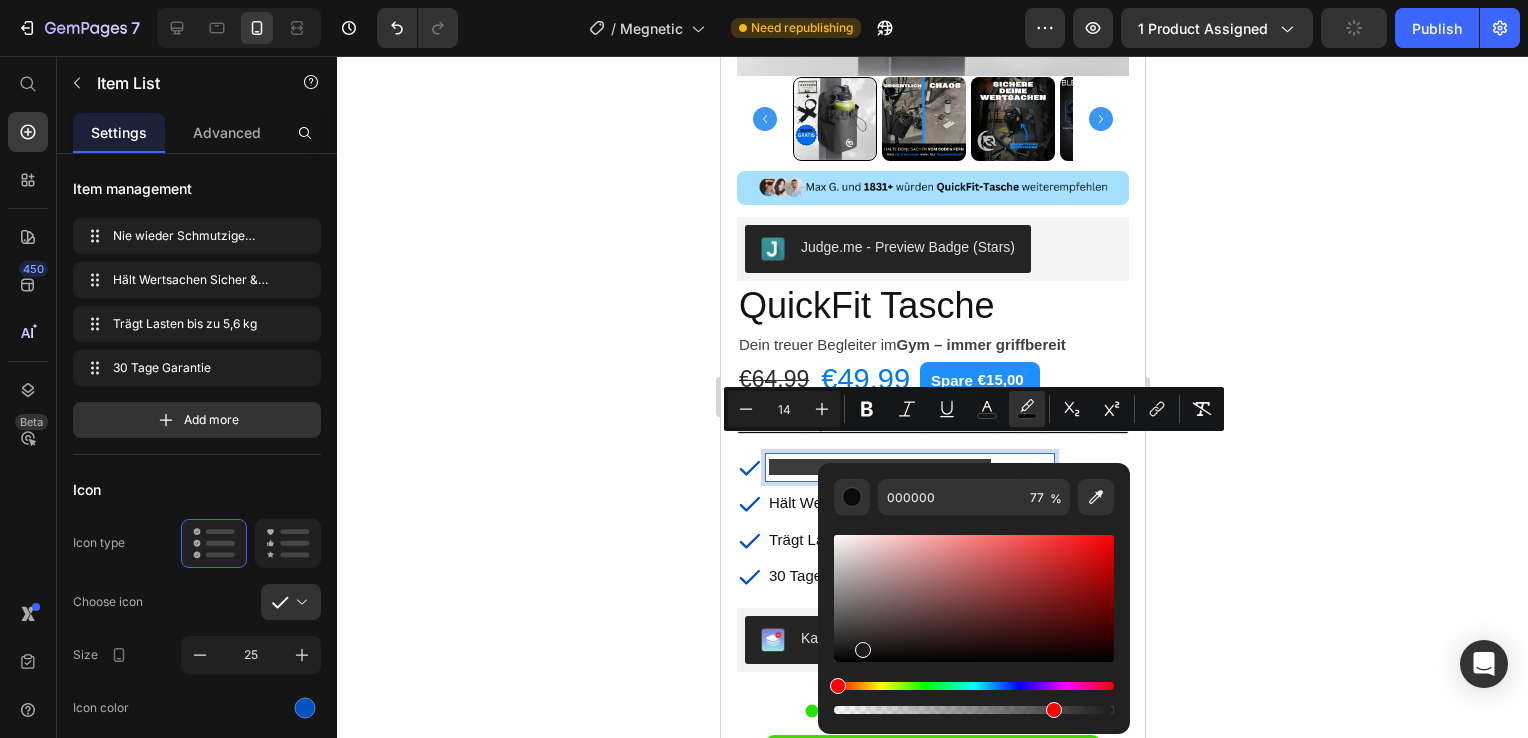 drag, startPoint x: 868, startPoint y: 642, endPoint x: 822, endPoint y: 676, distance: 57.201397 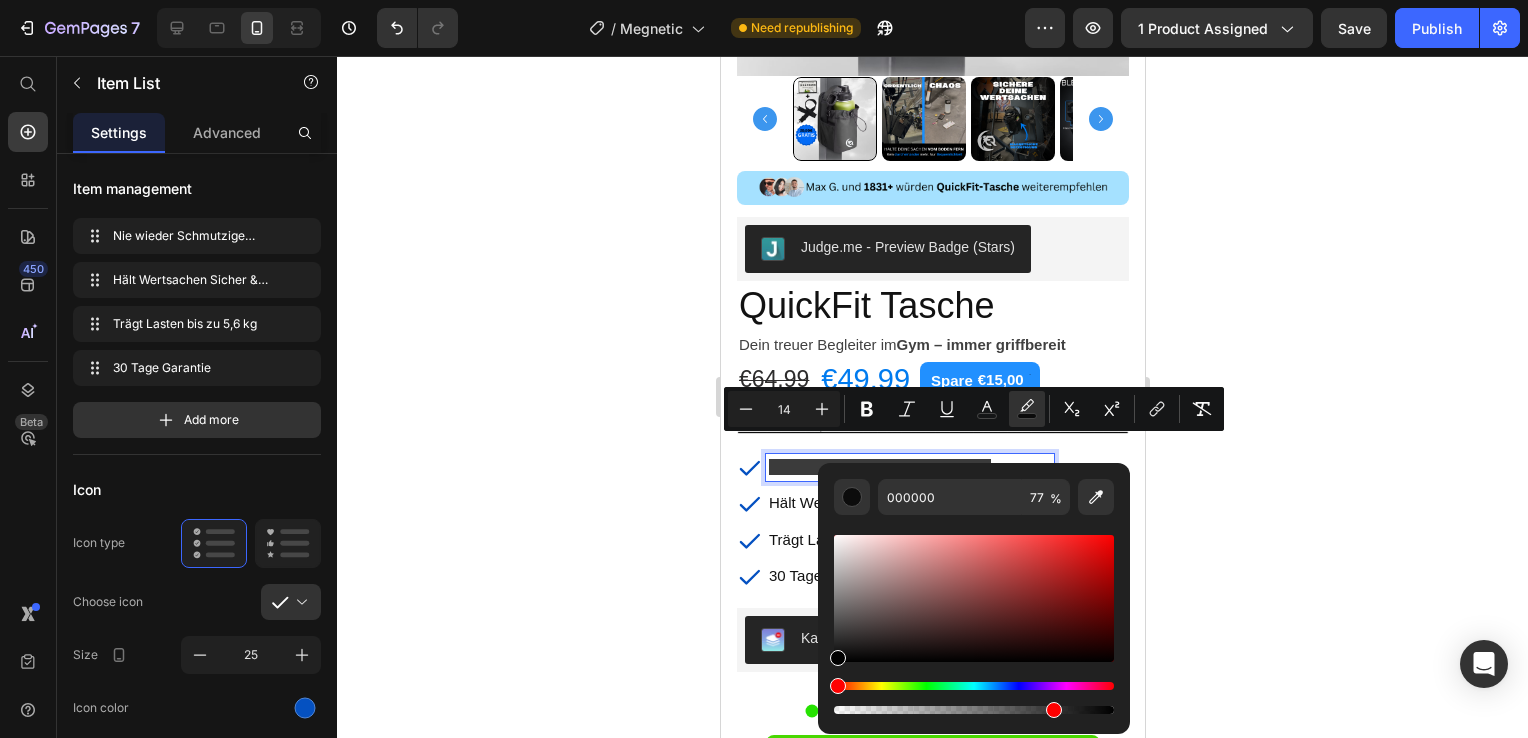click 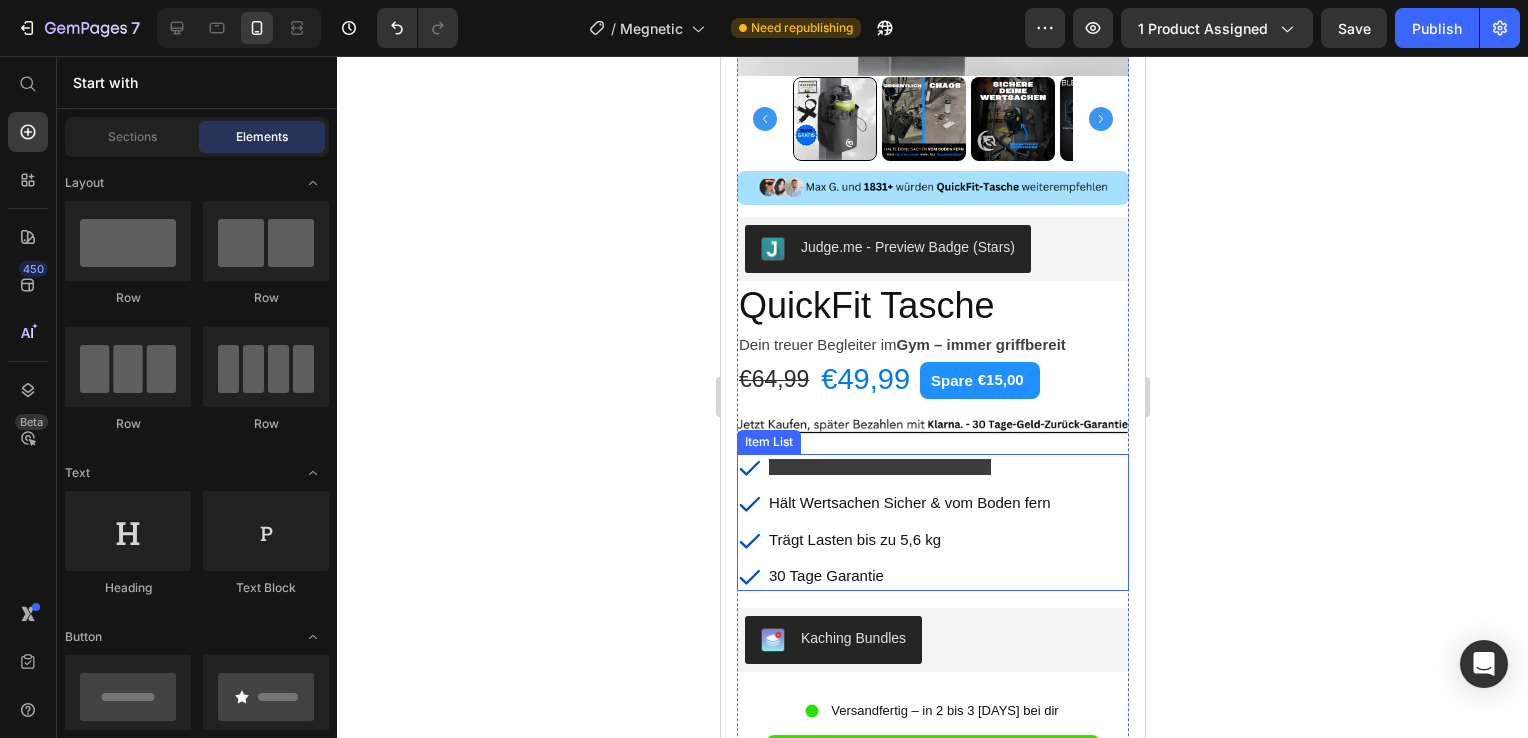 click on "Nie wieder Schmutzige Wertsachen" at bounding box center [909, 467] 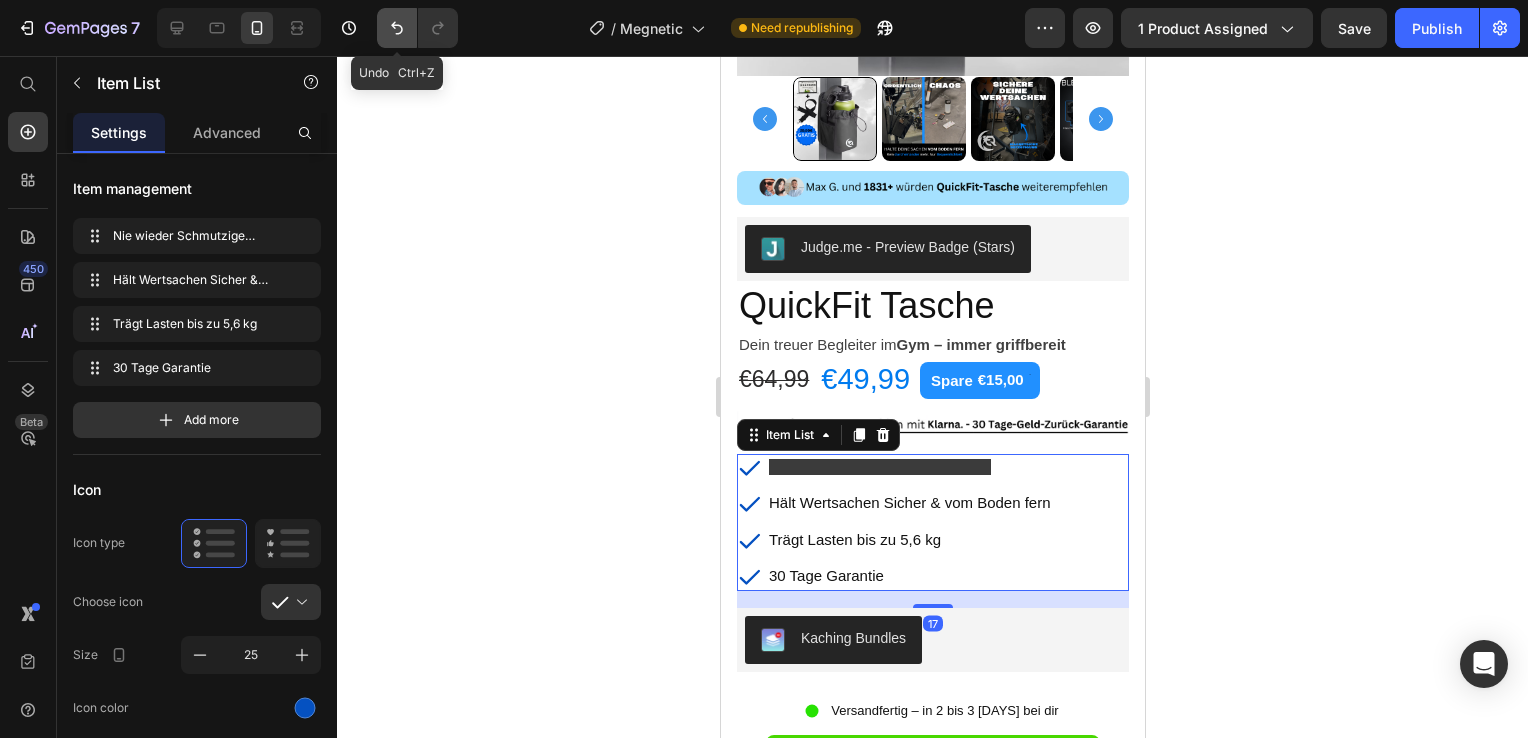 click 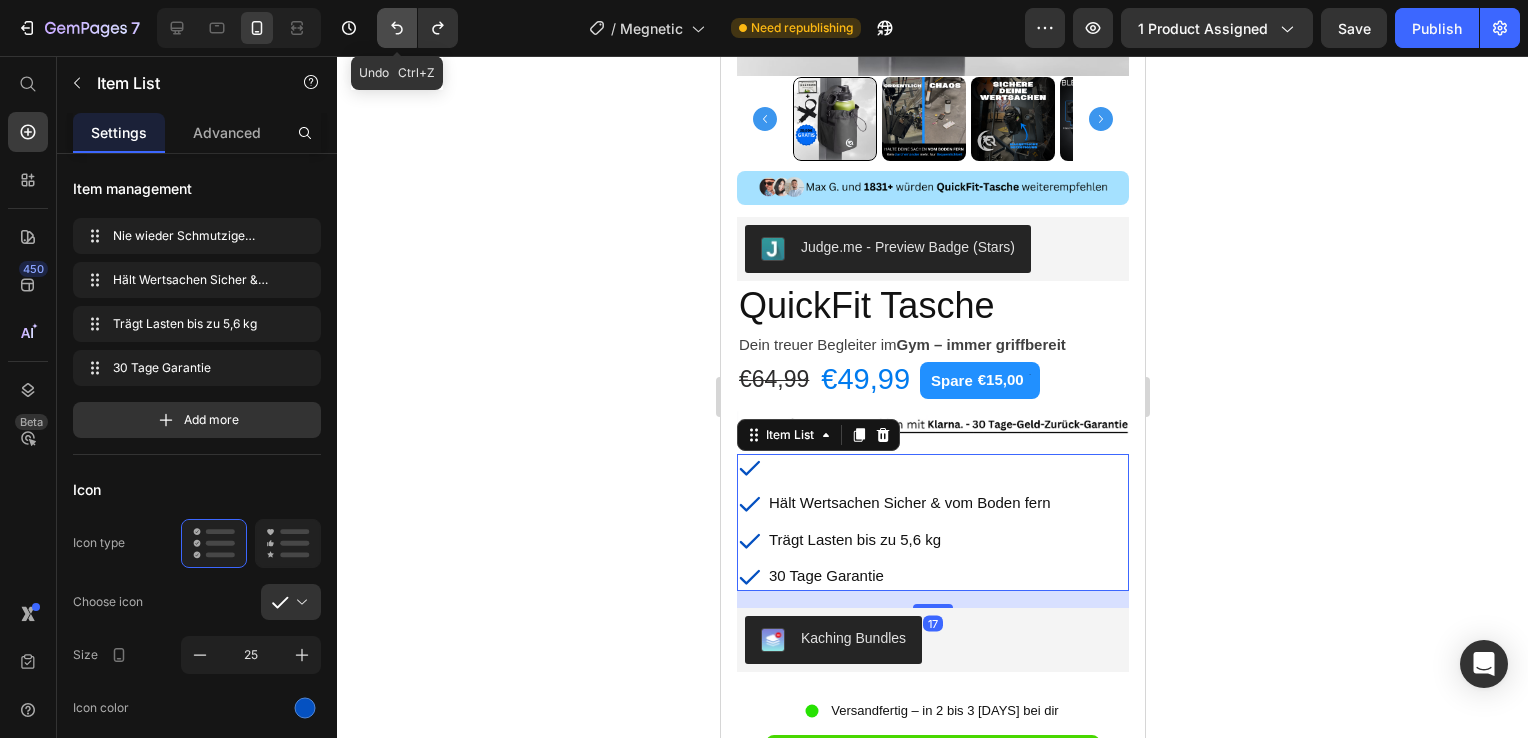 click 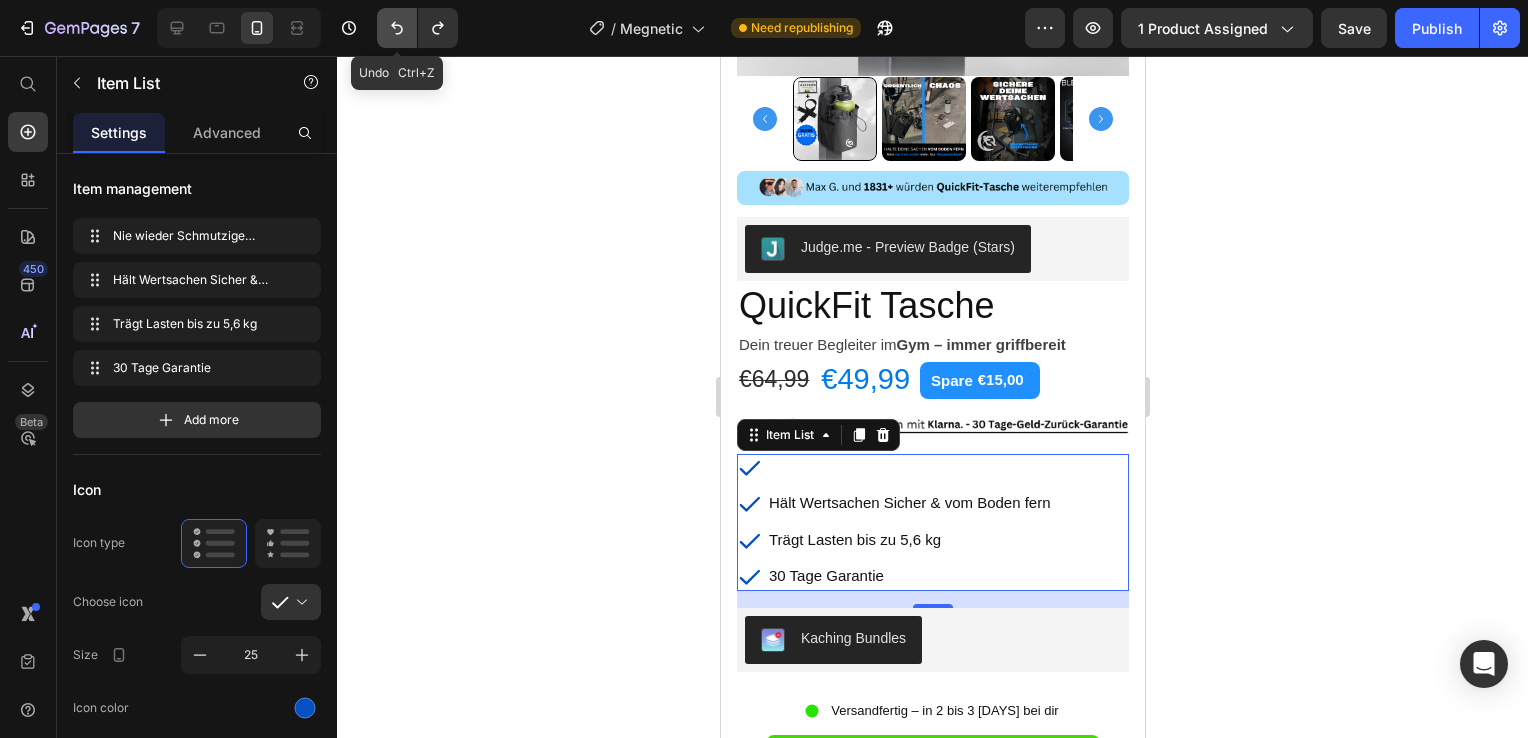 click 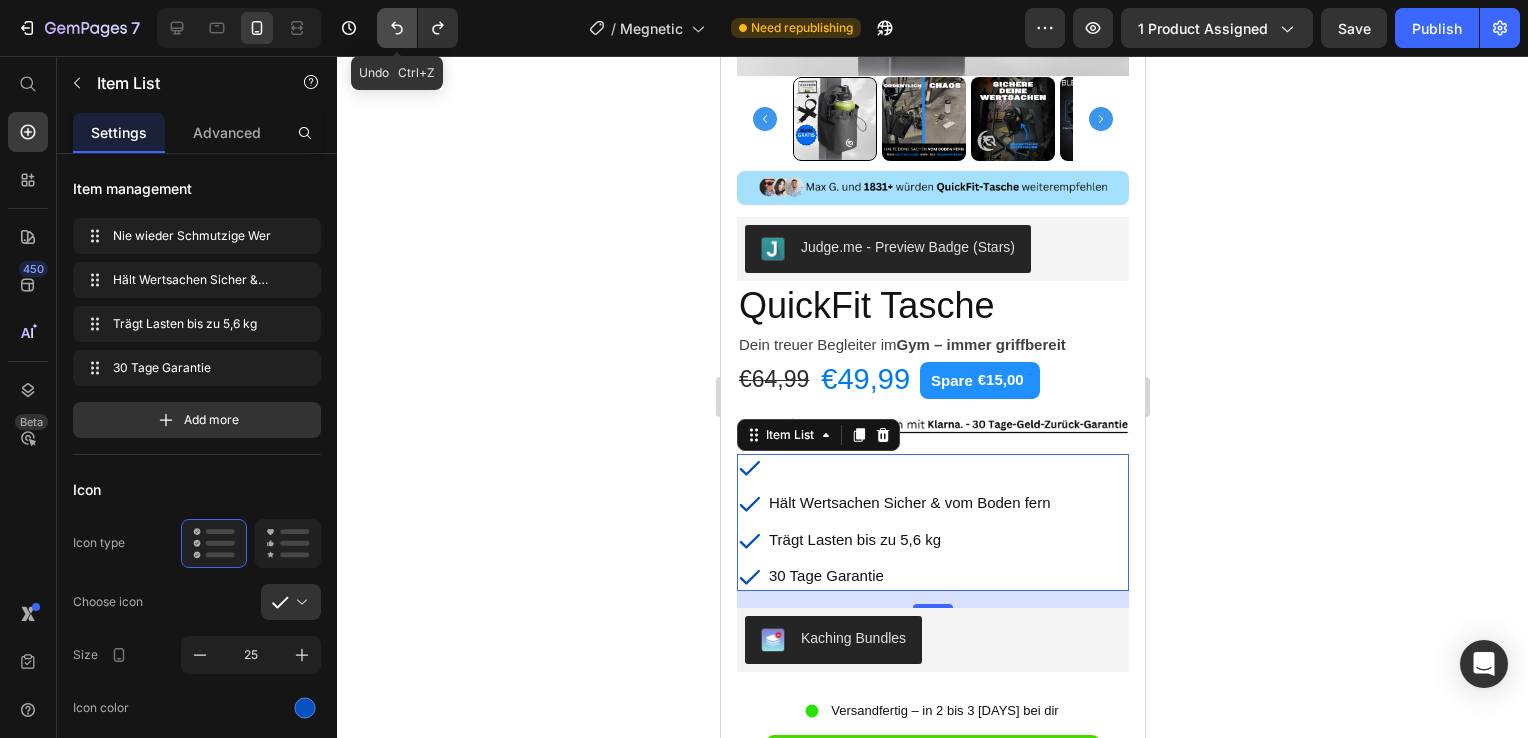 click 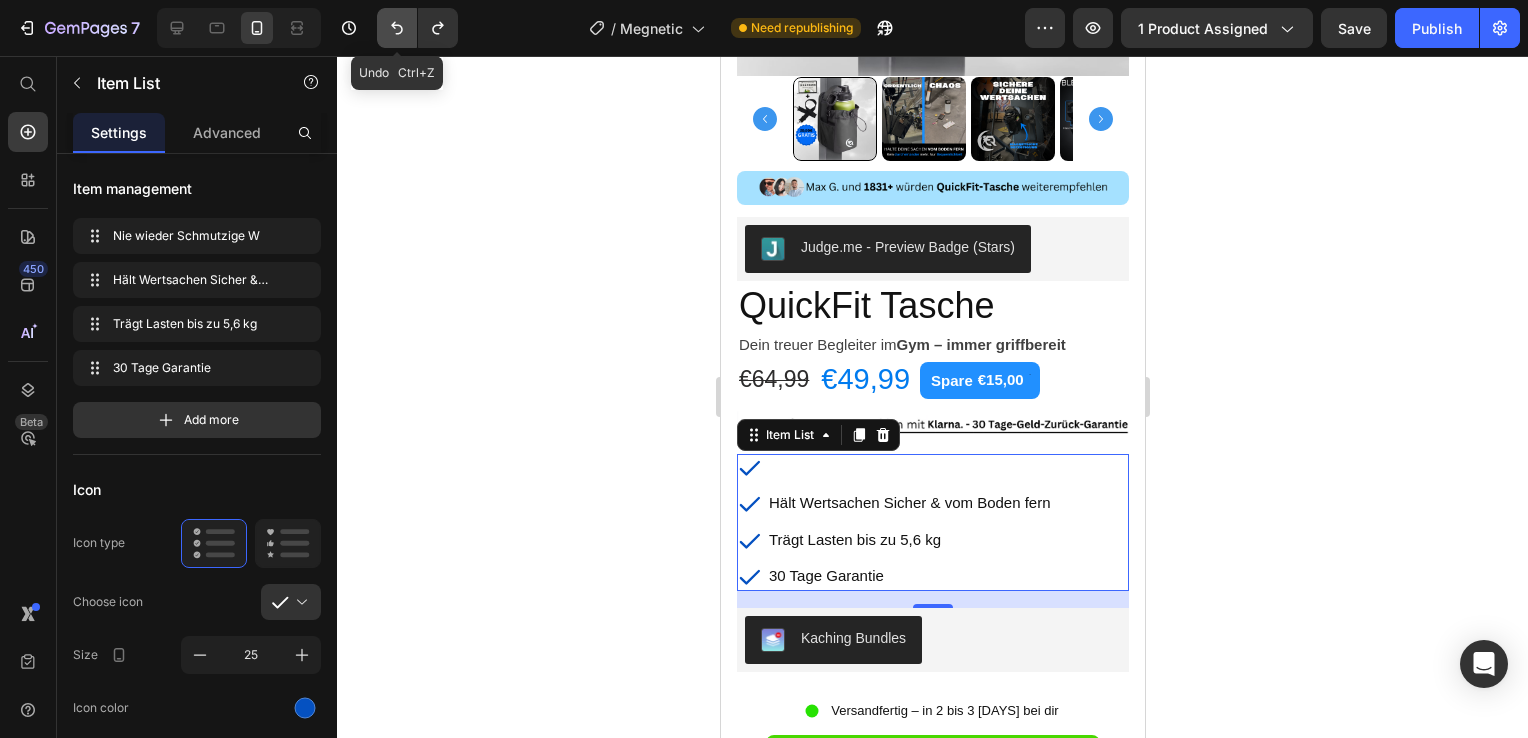 click 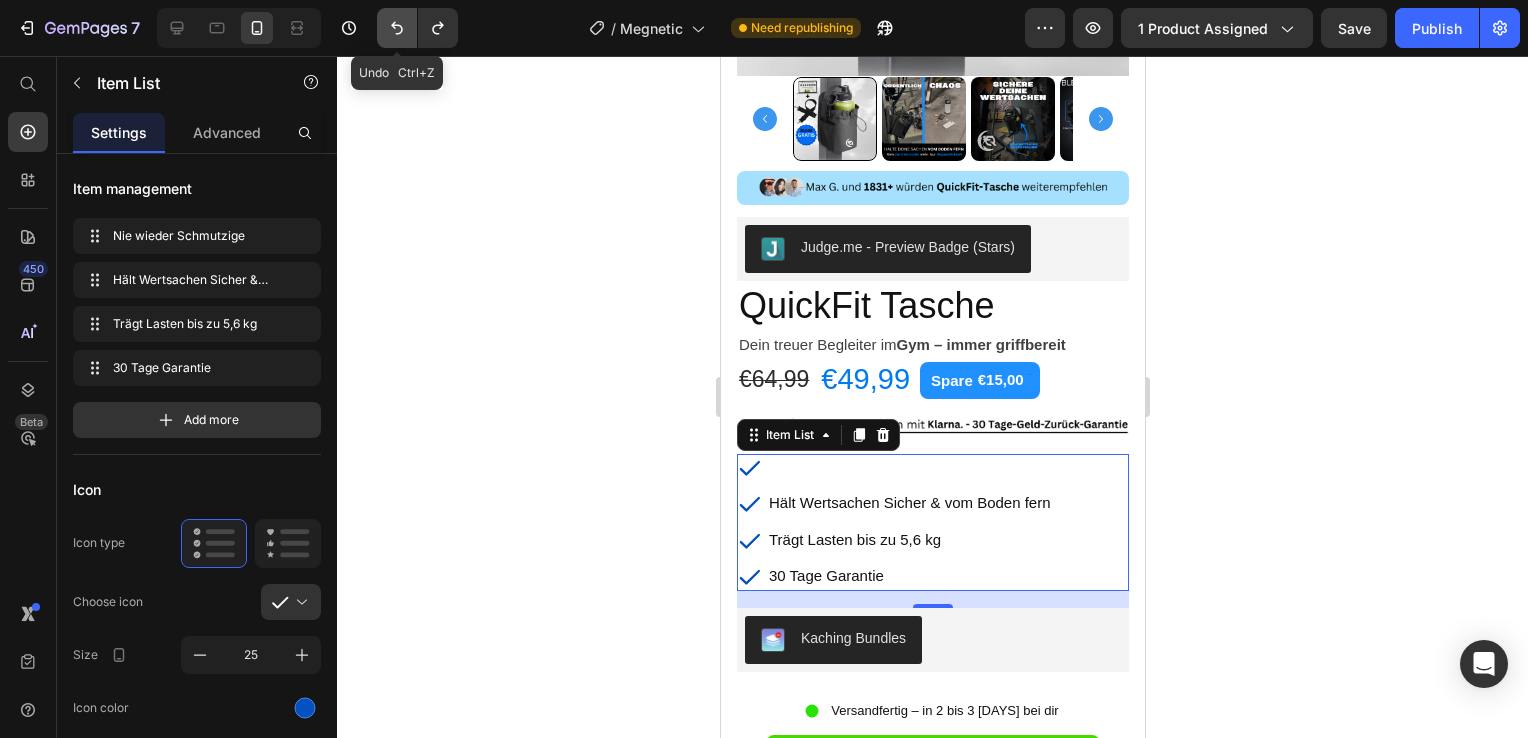click 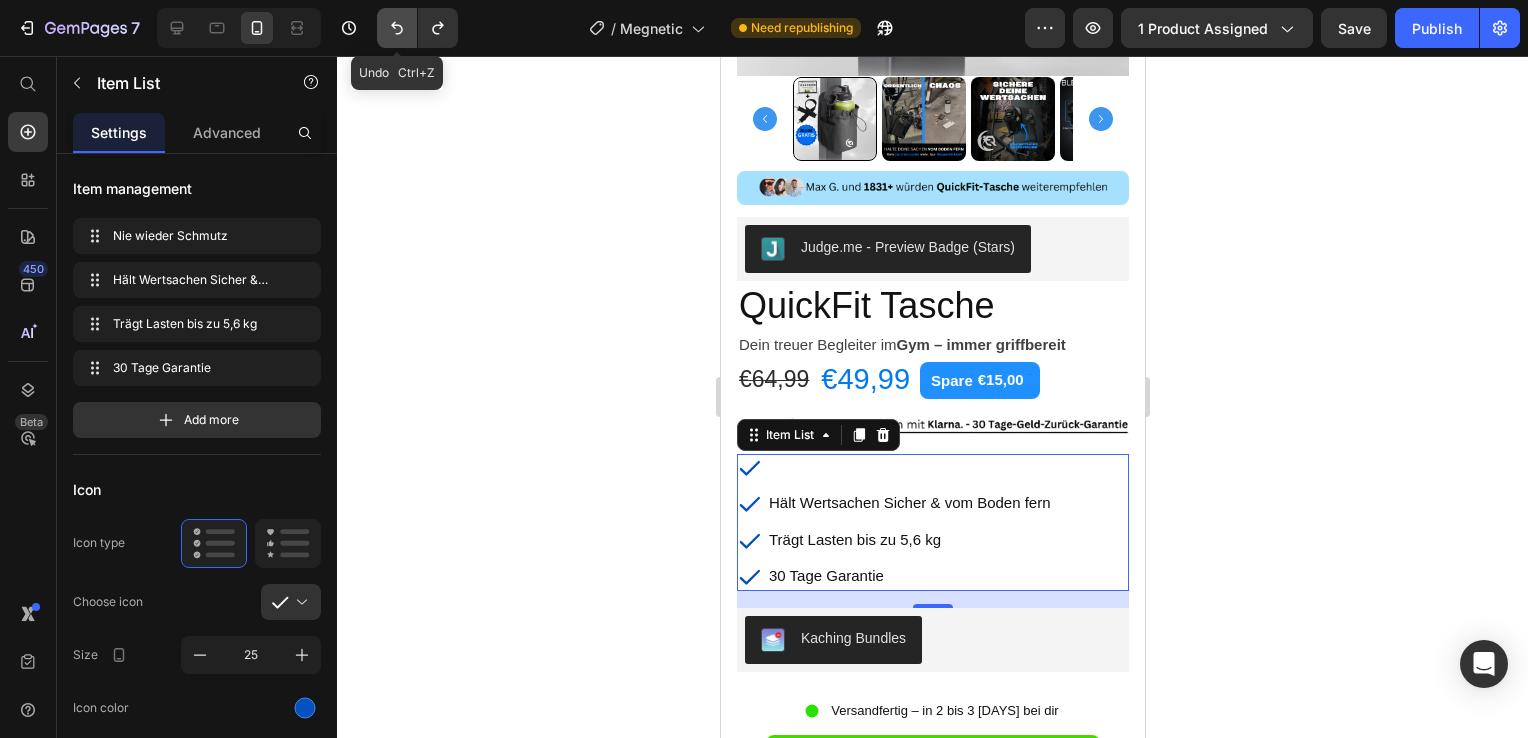 click 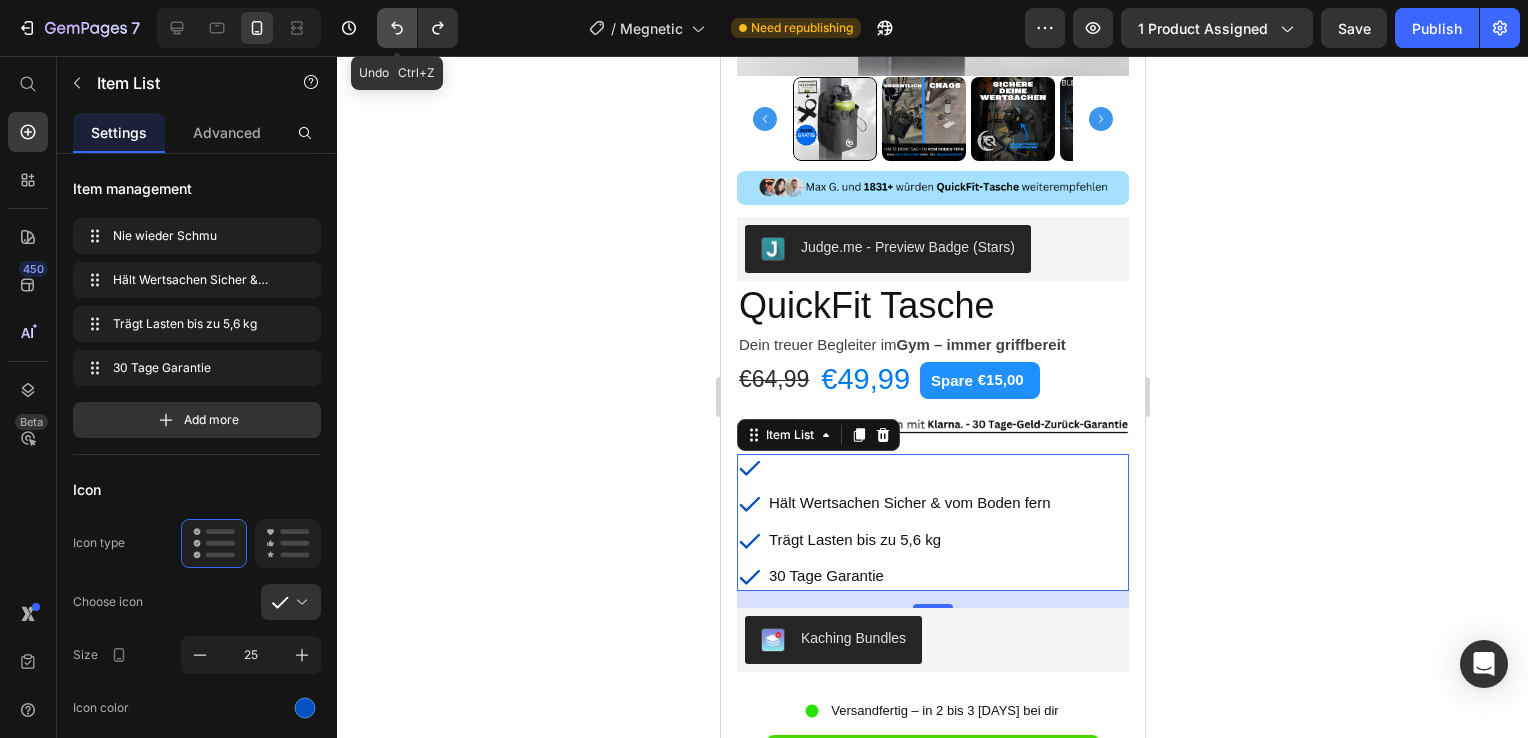 click 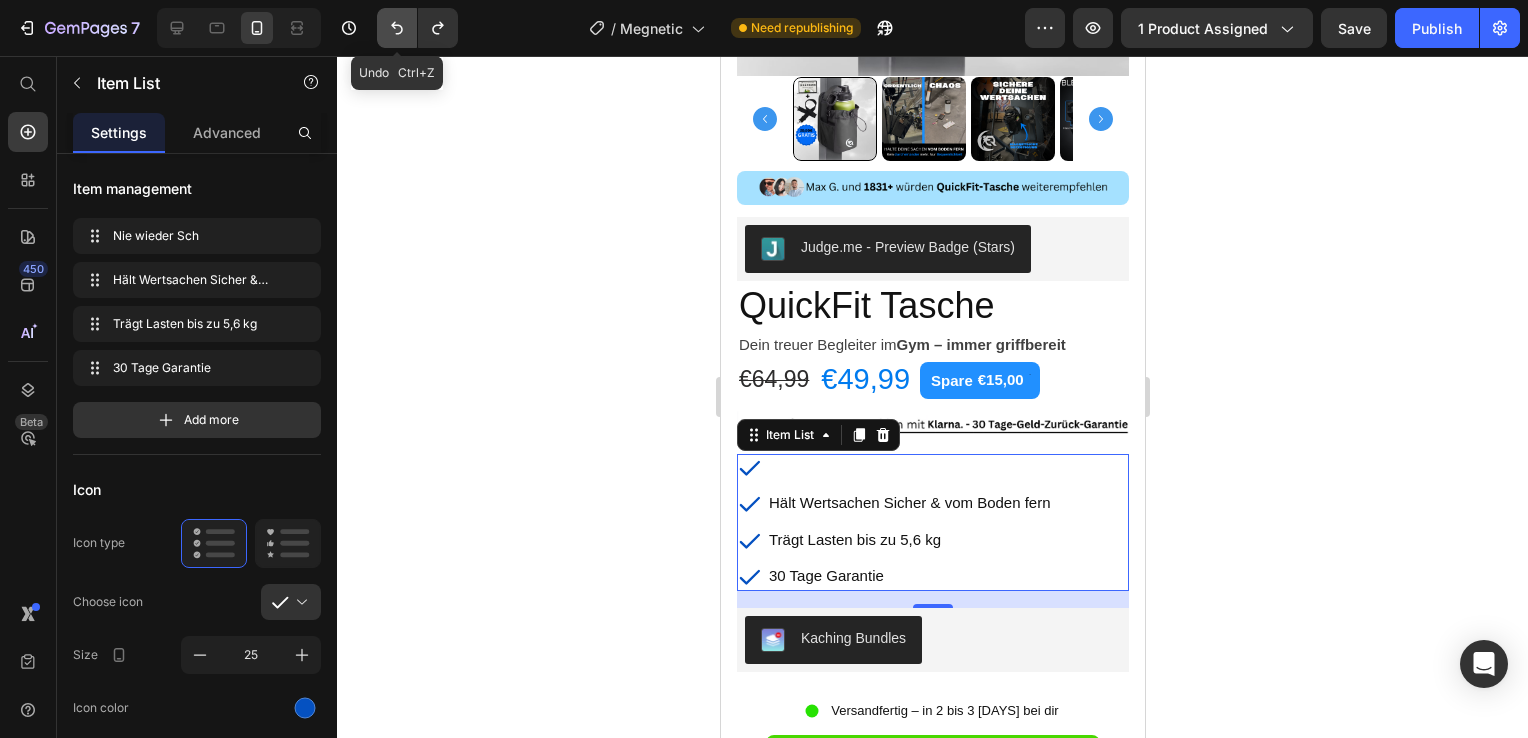 click 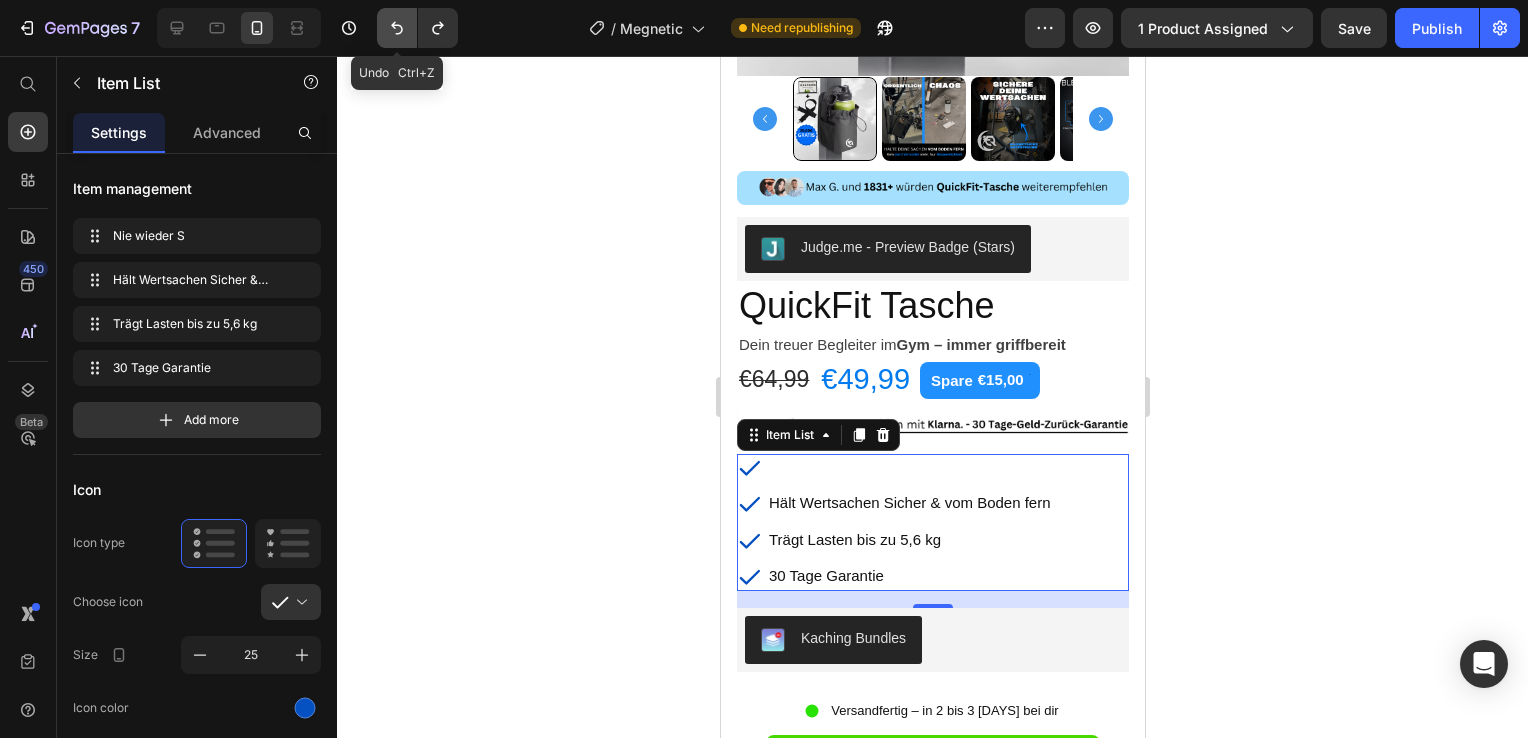 click 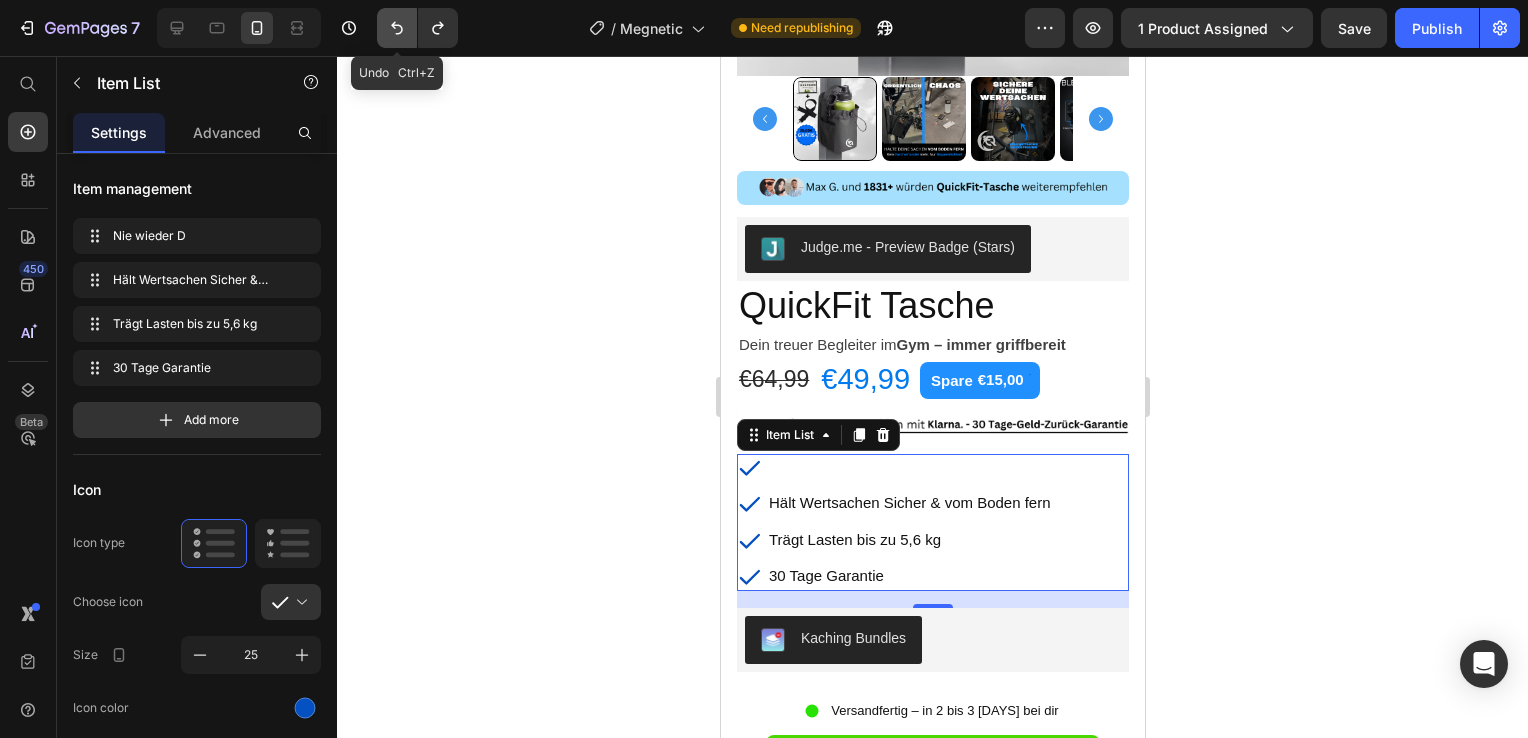 click 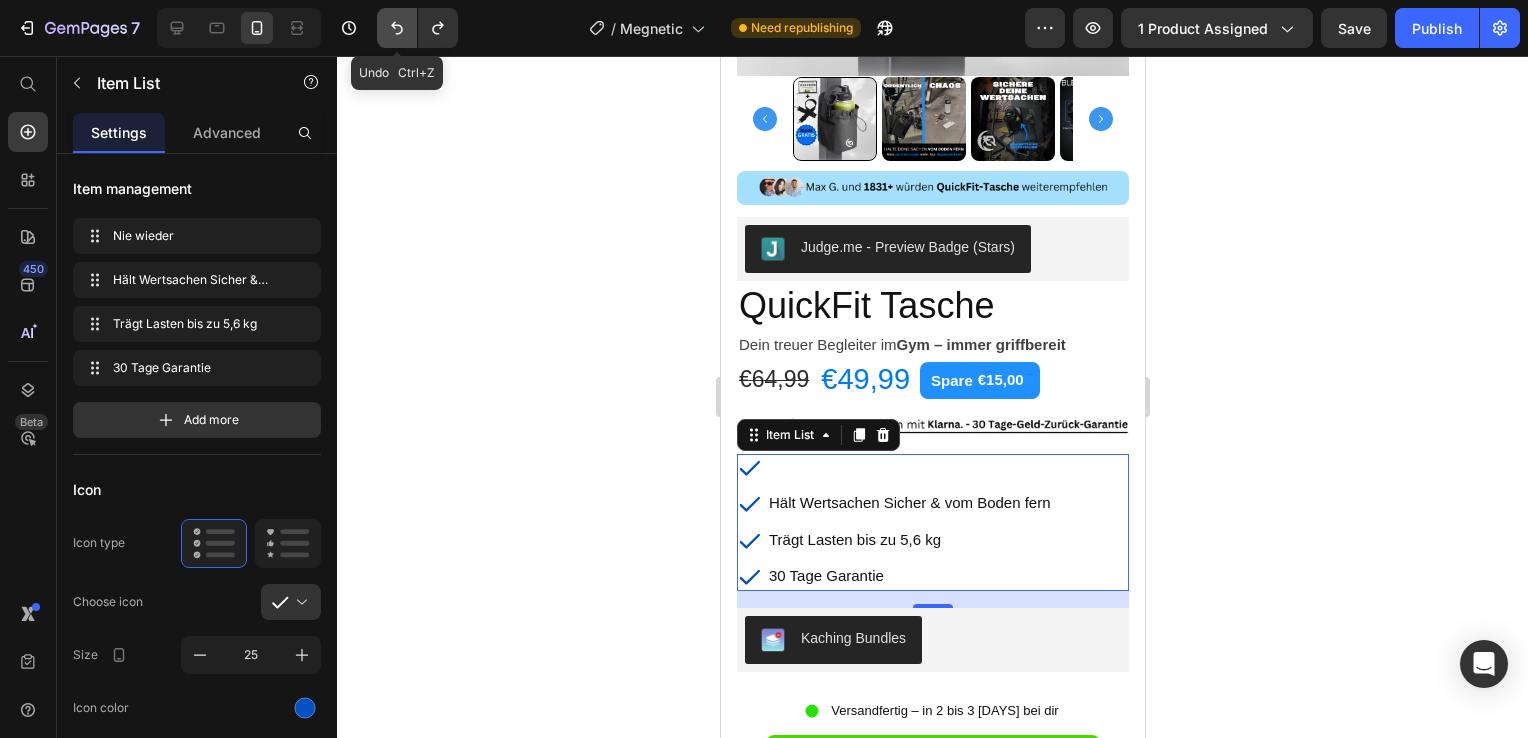 click 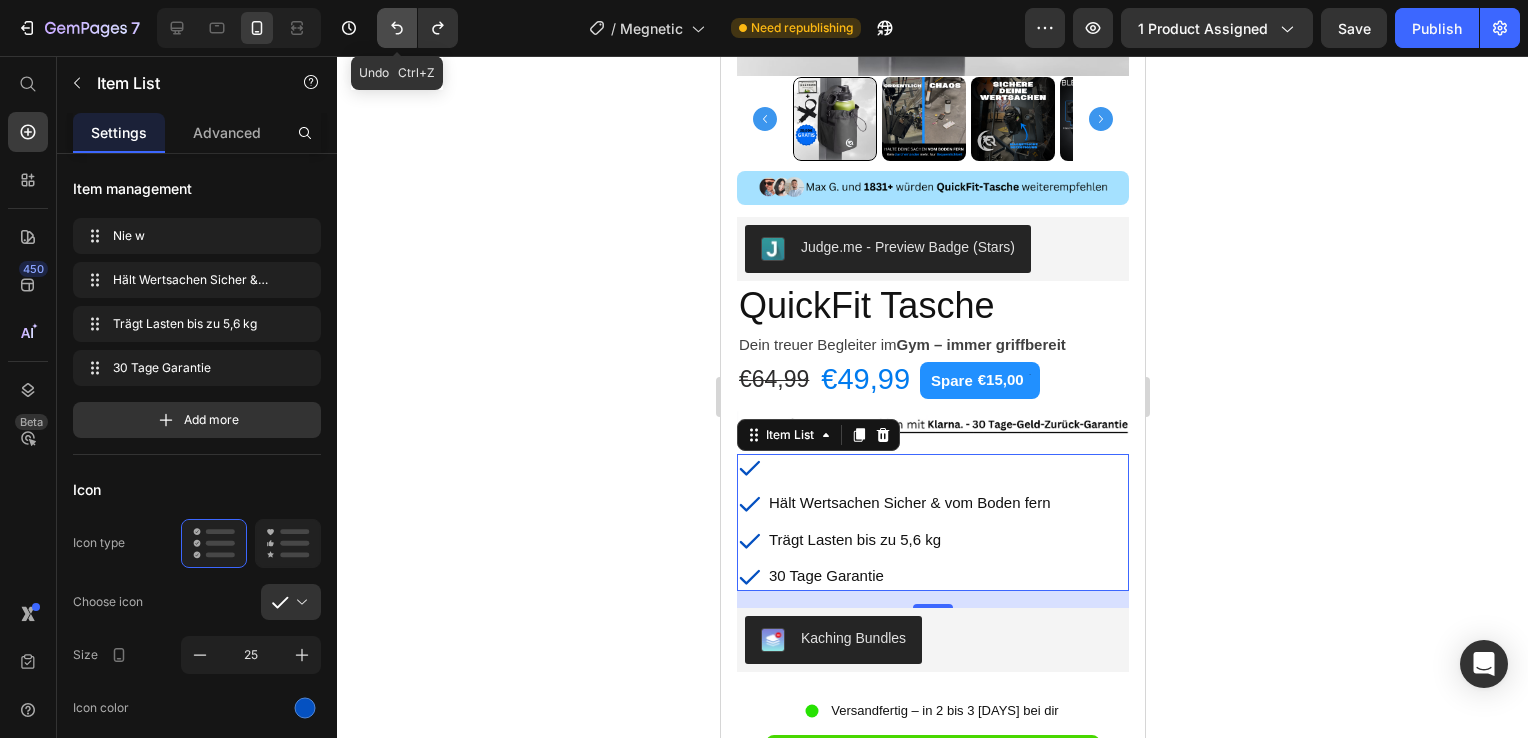 click 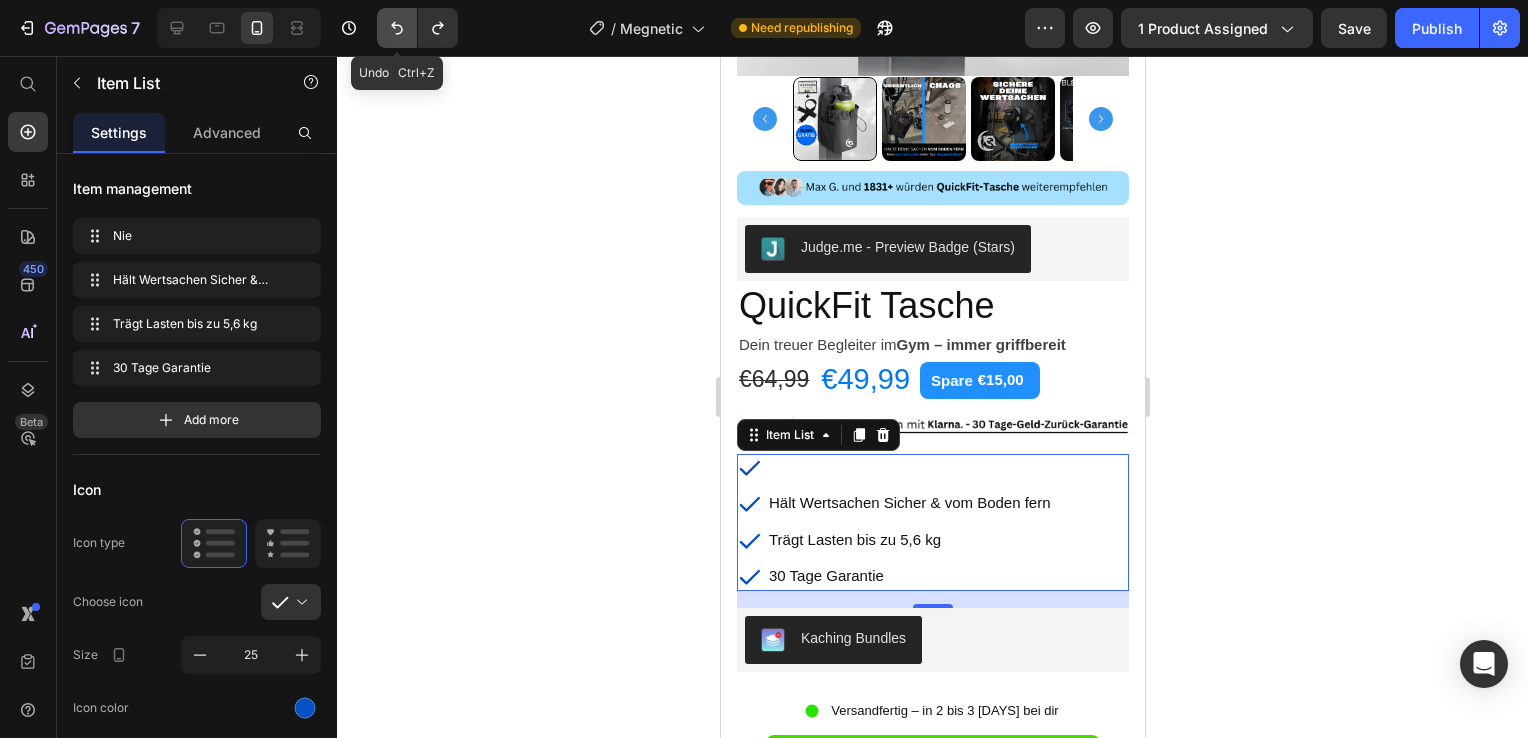 click 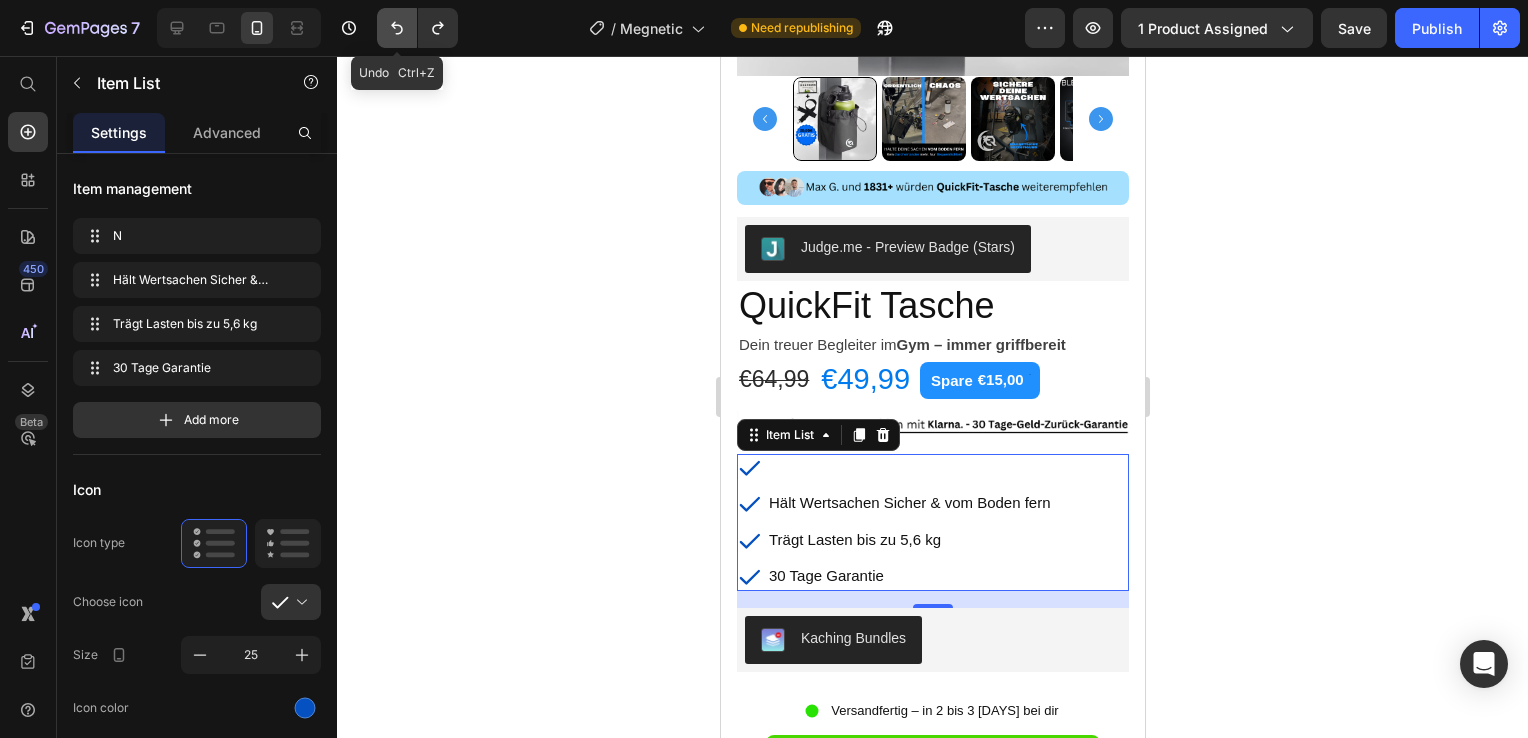 click 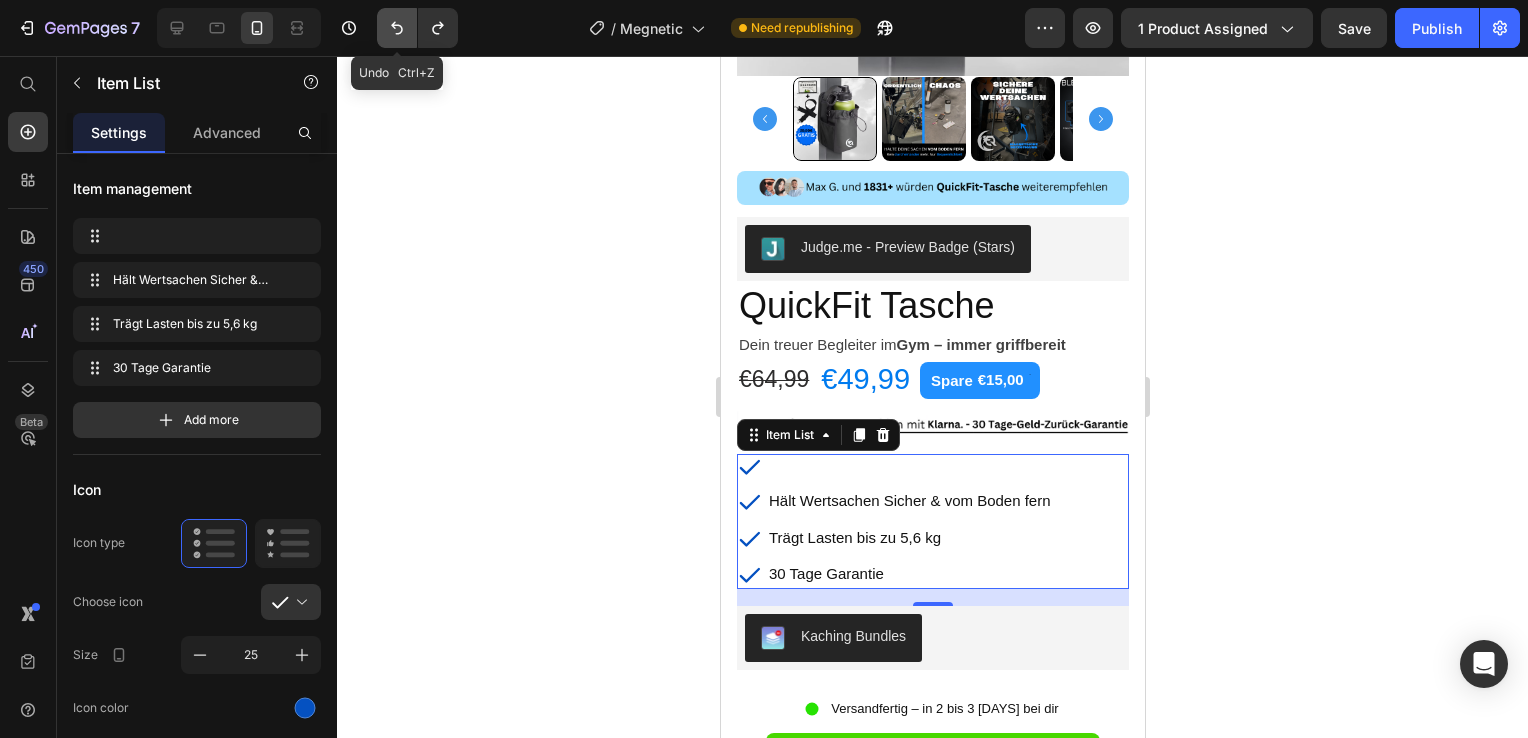 click 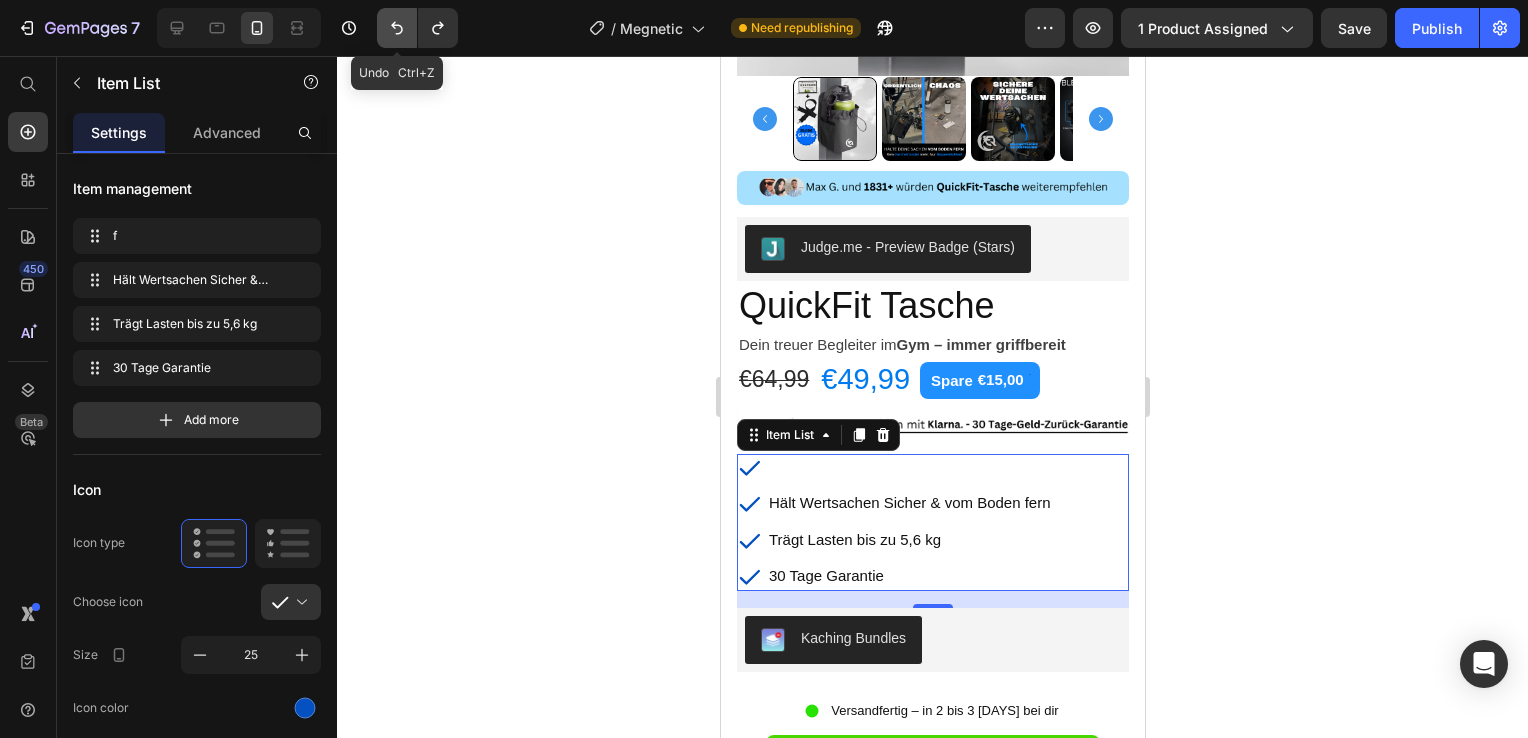 click 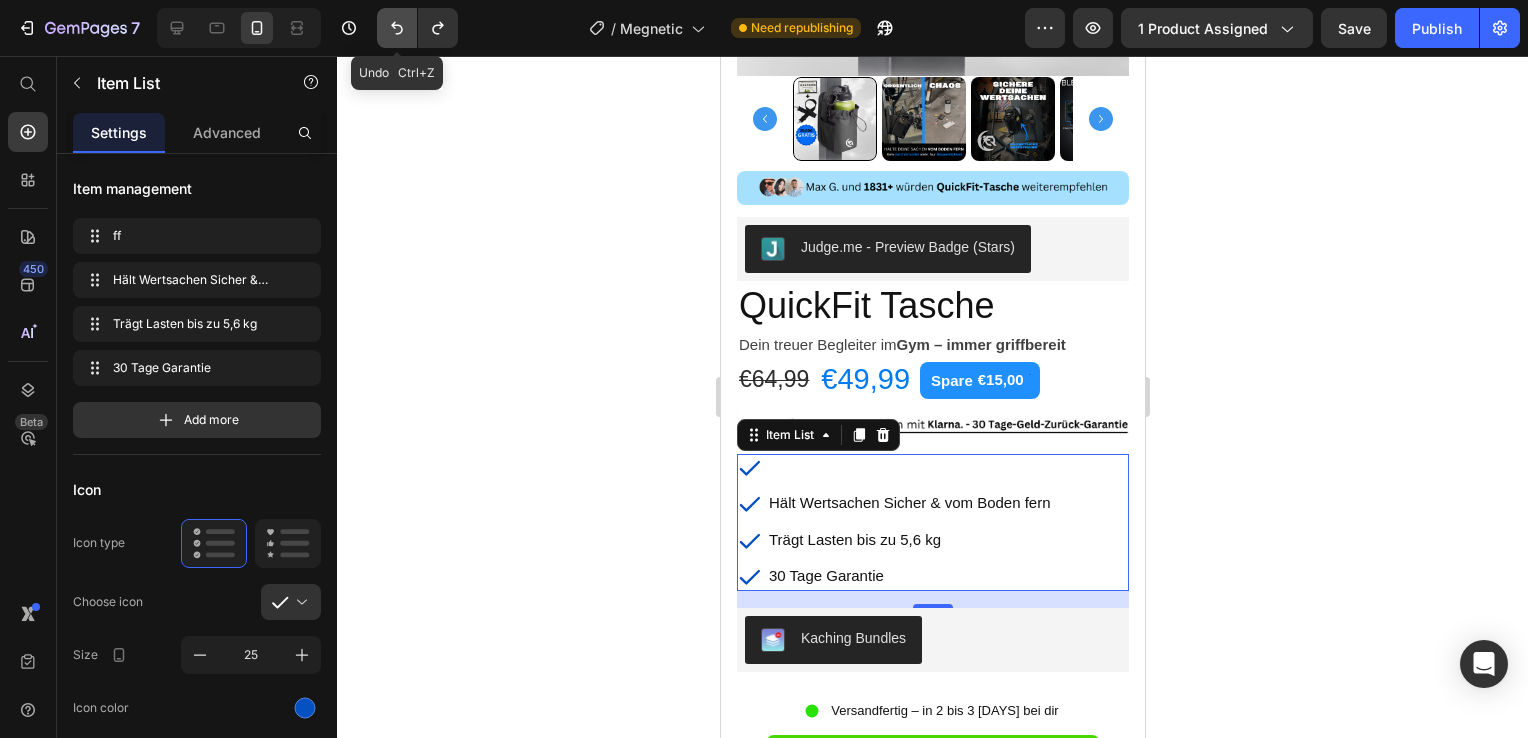 click 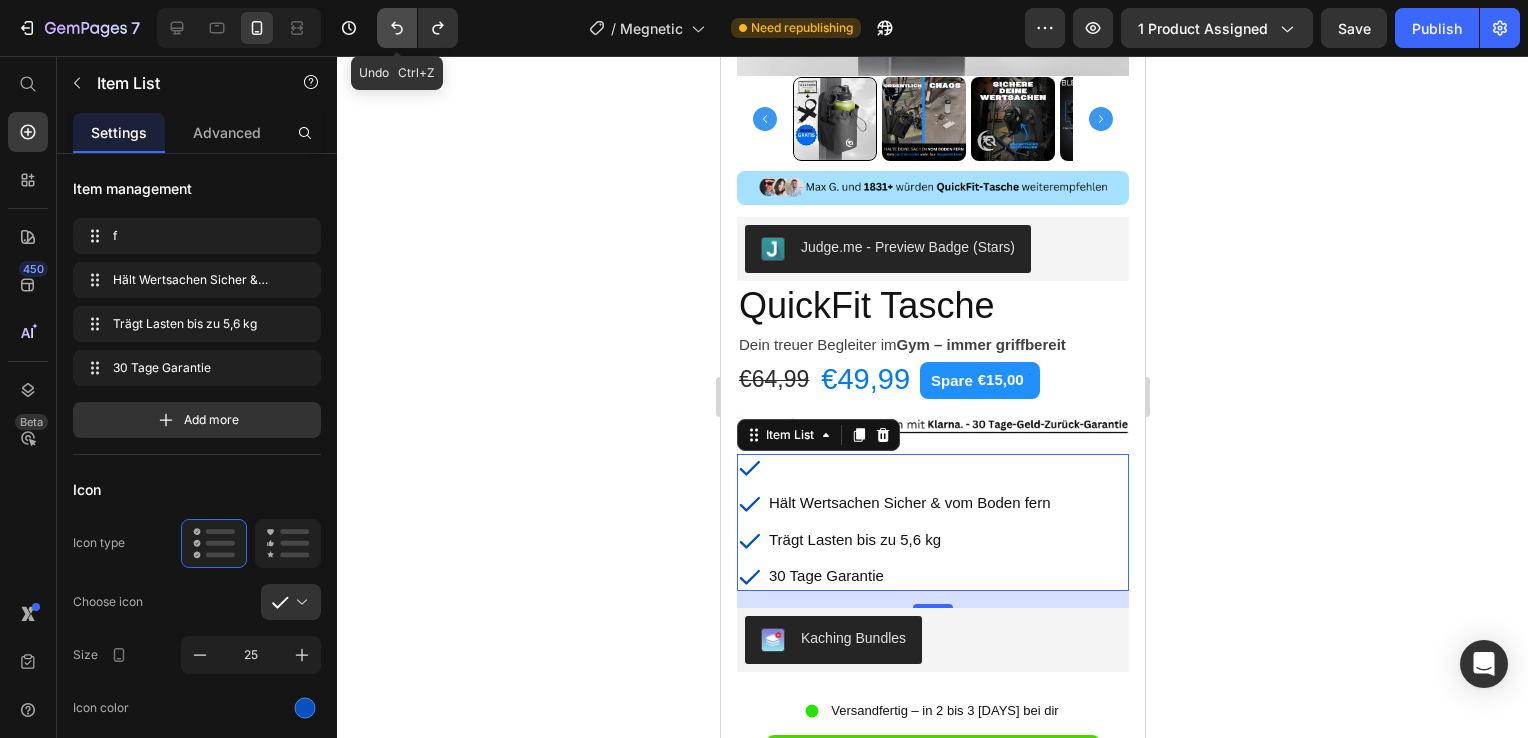click 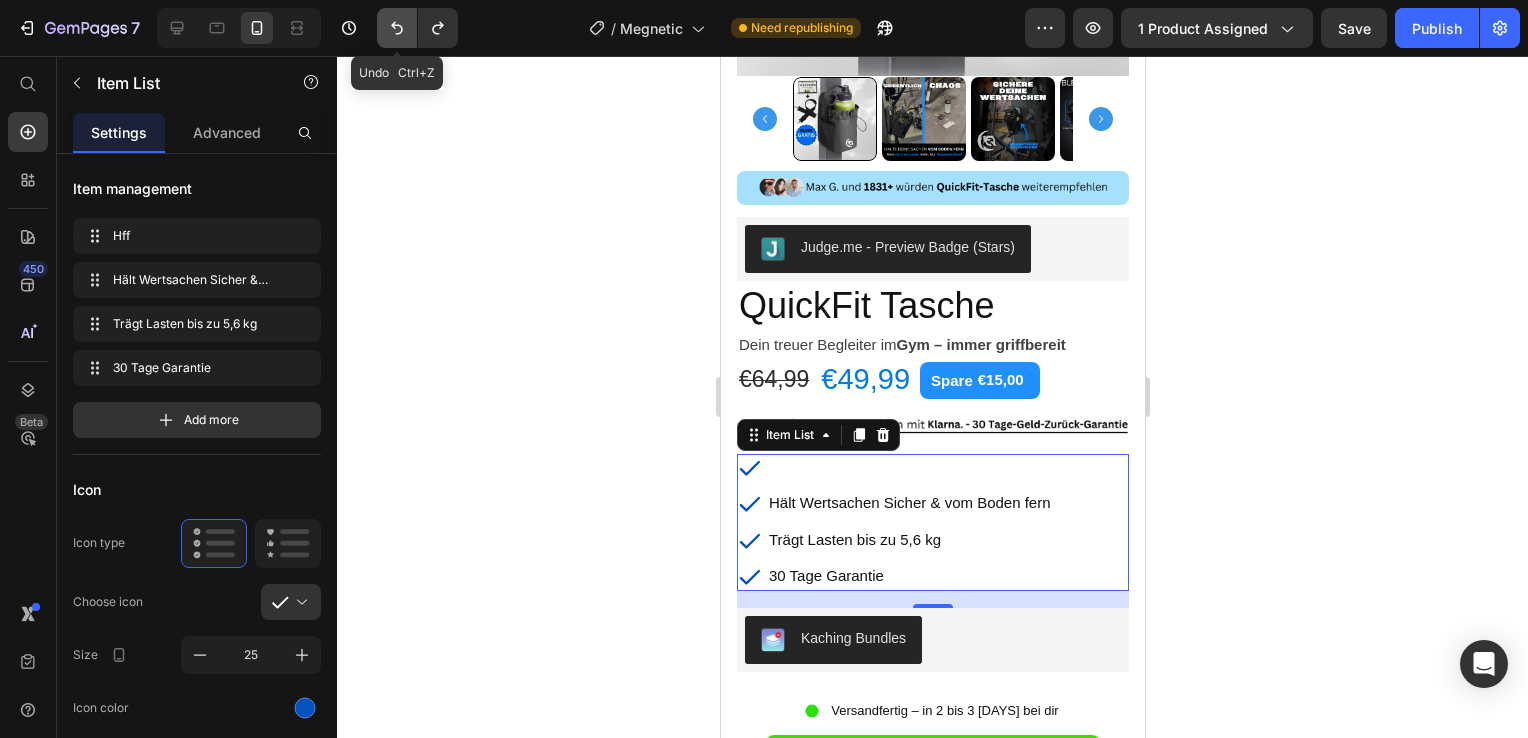click 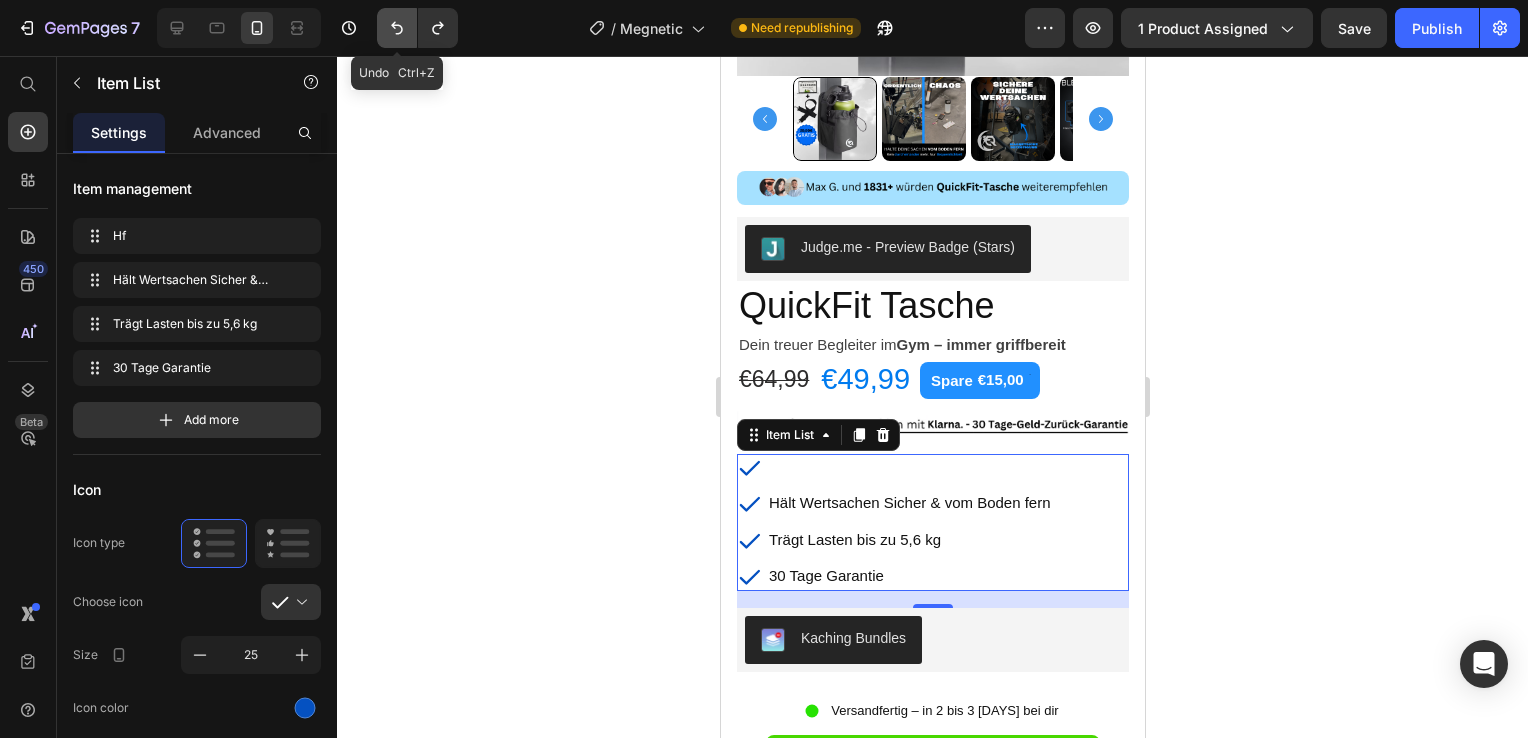 click 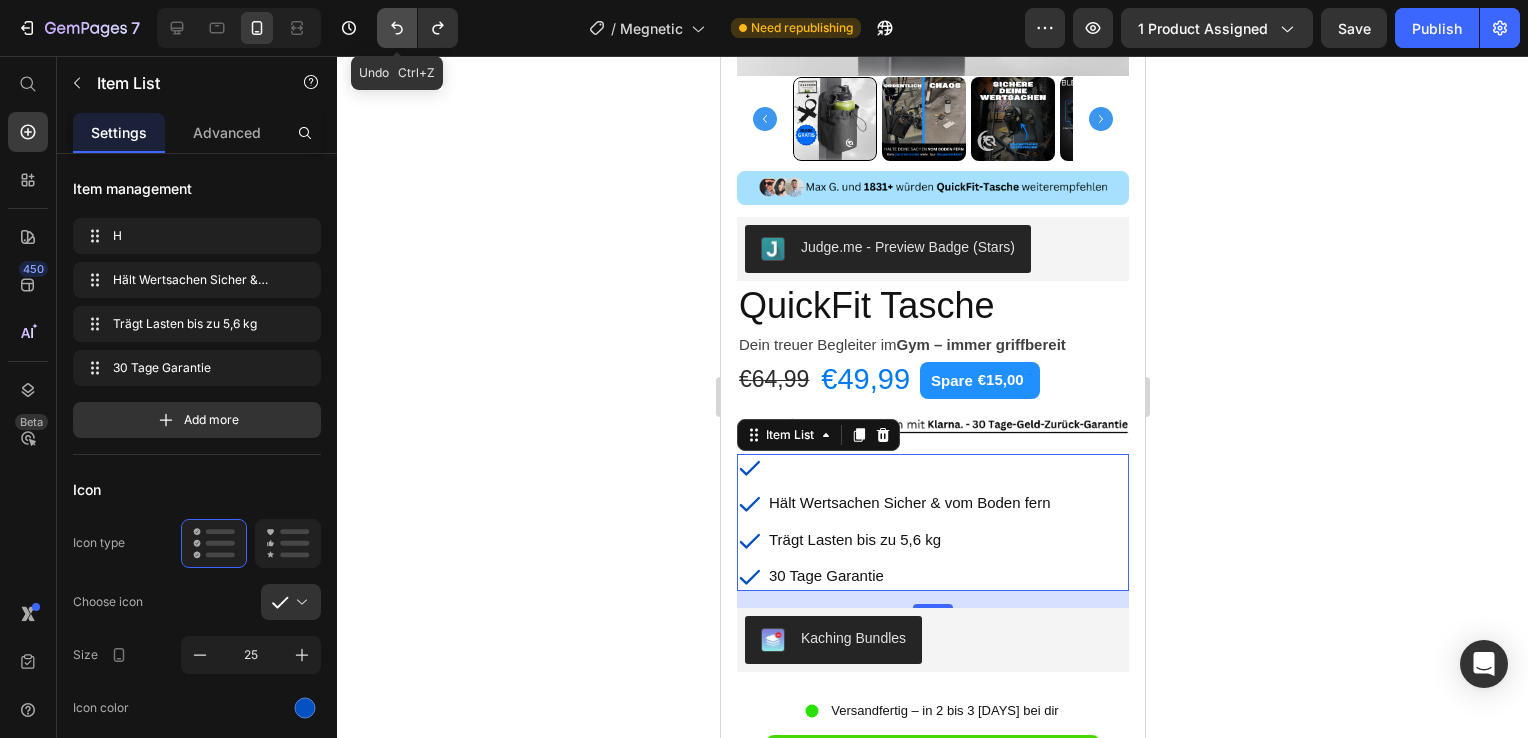 click 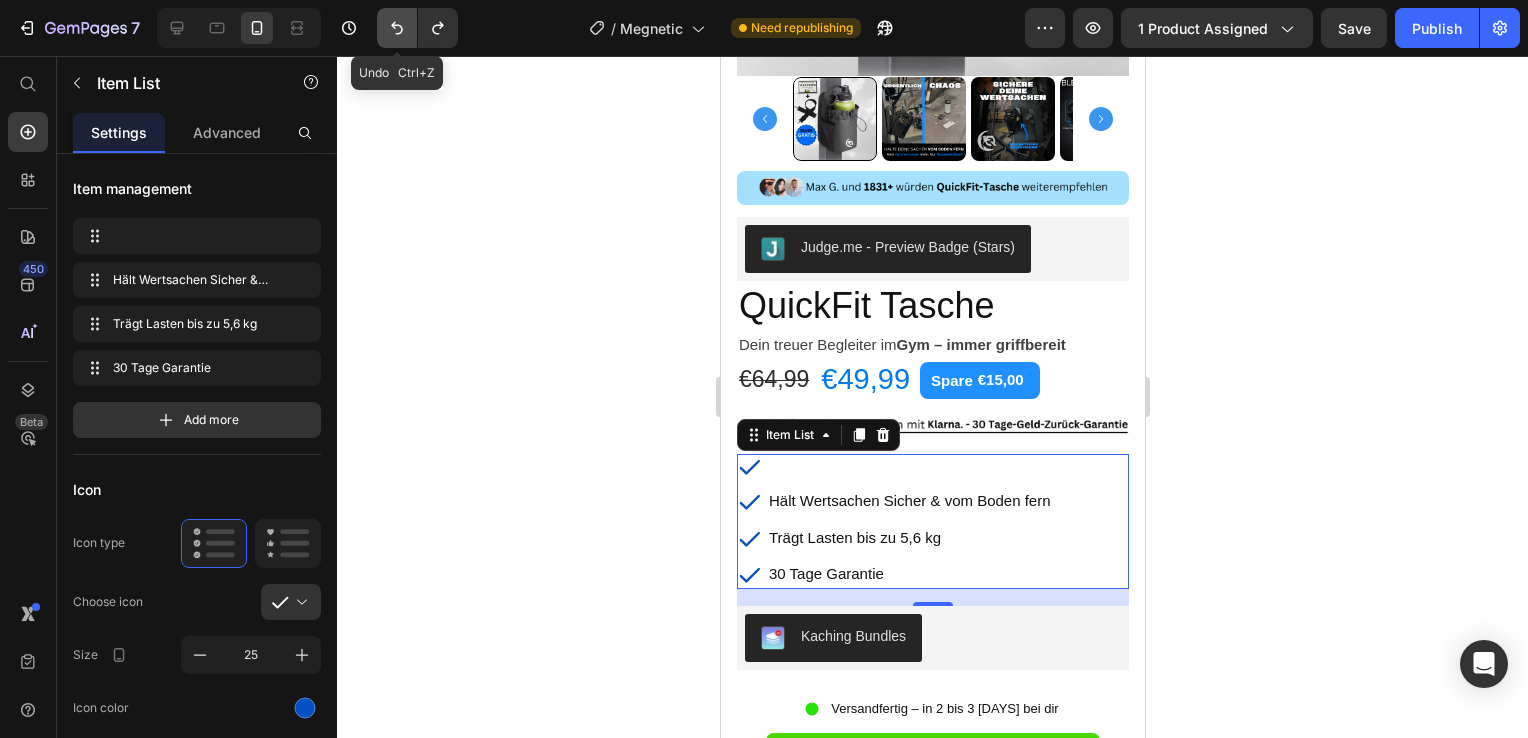 click 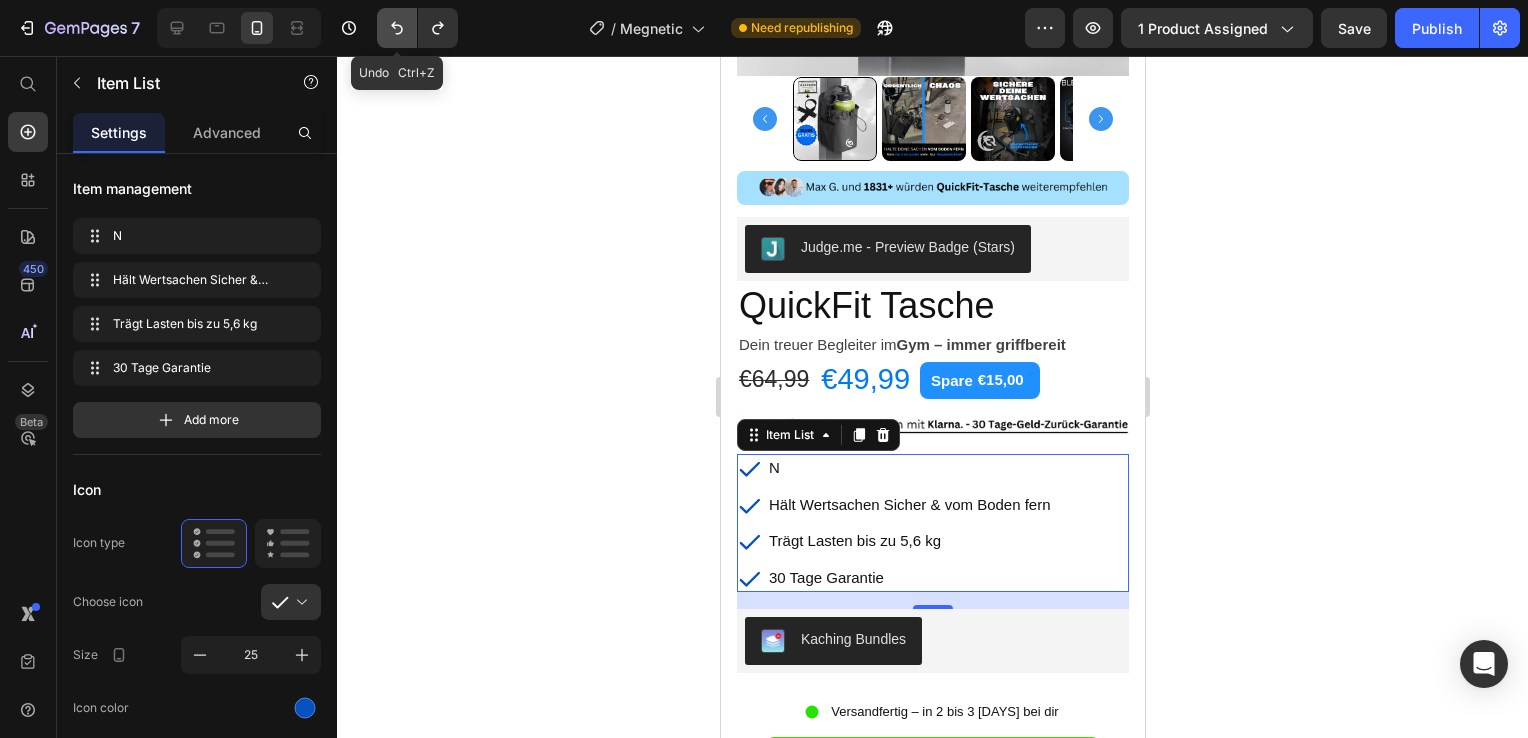 click 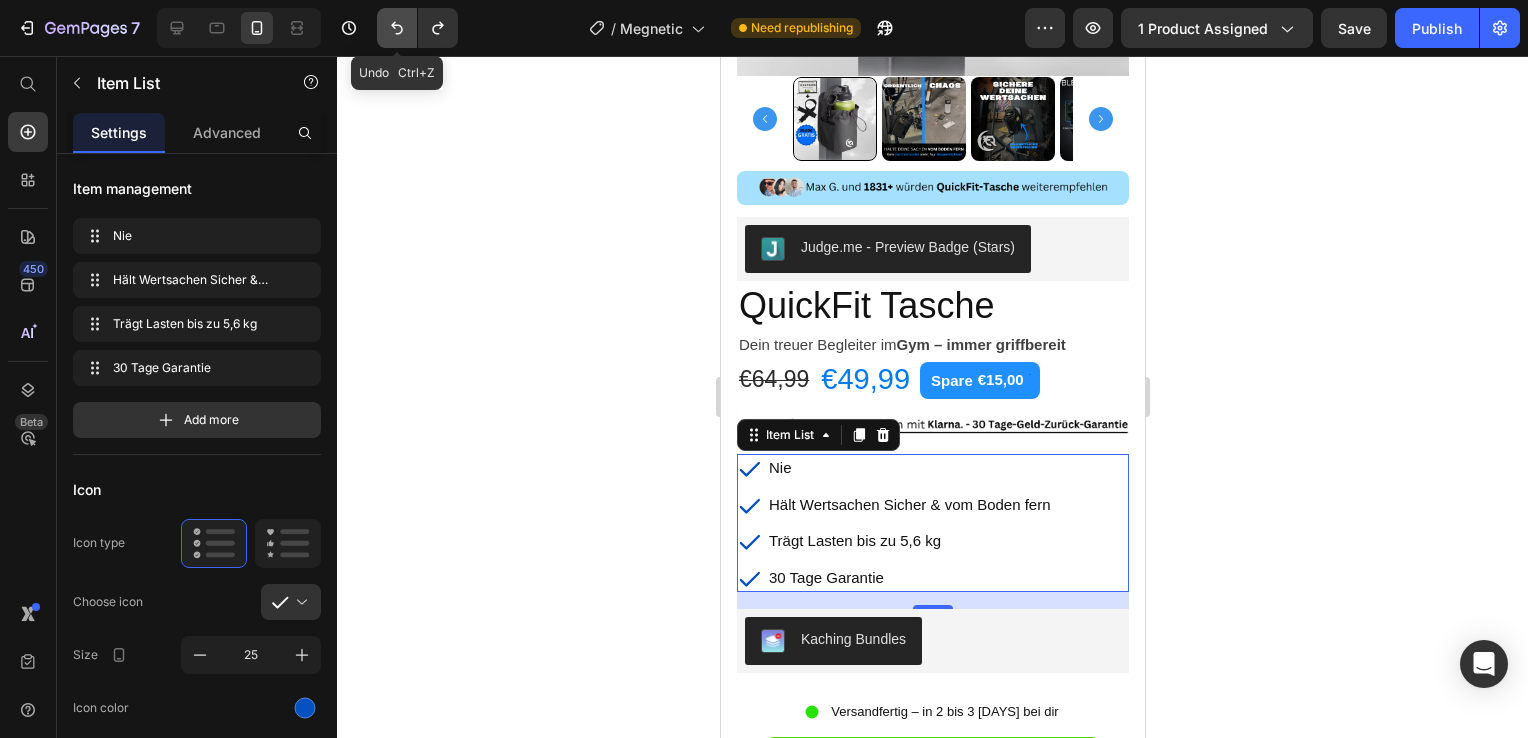 click 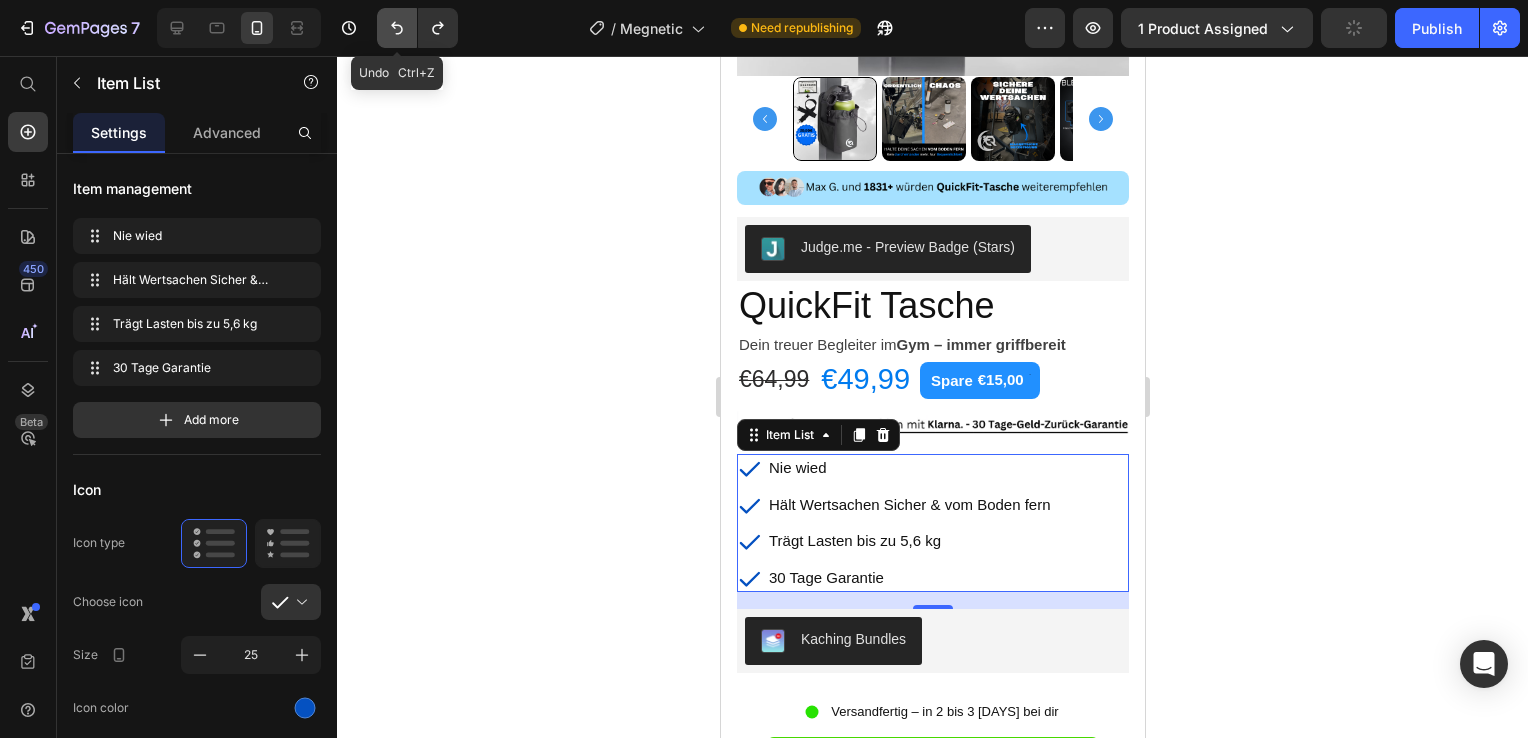 click 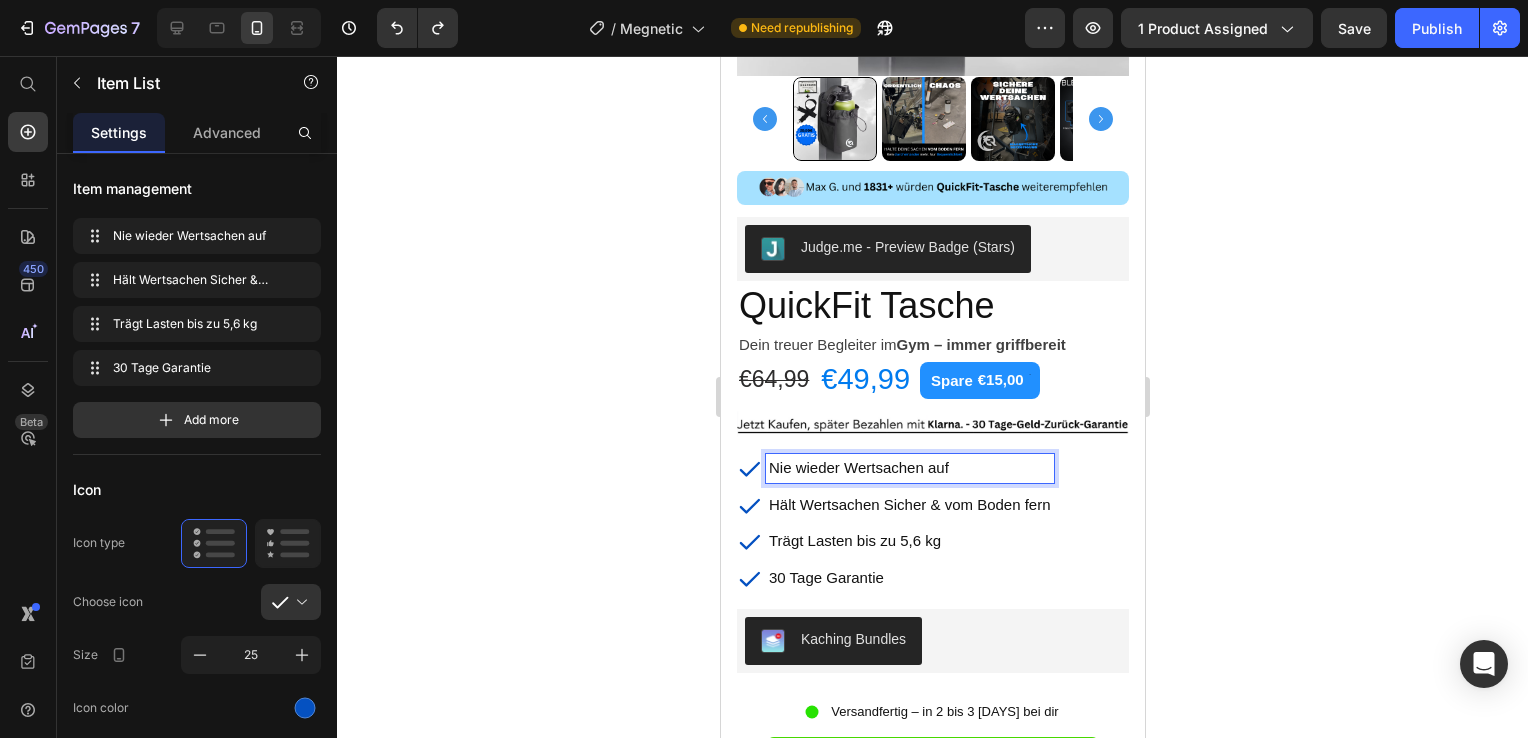 click on "Nie wieder Wertsachen auf" at bounding box center (909, 468) 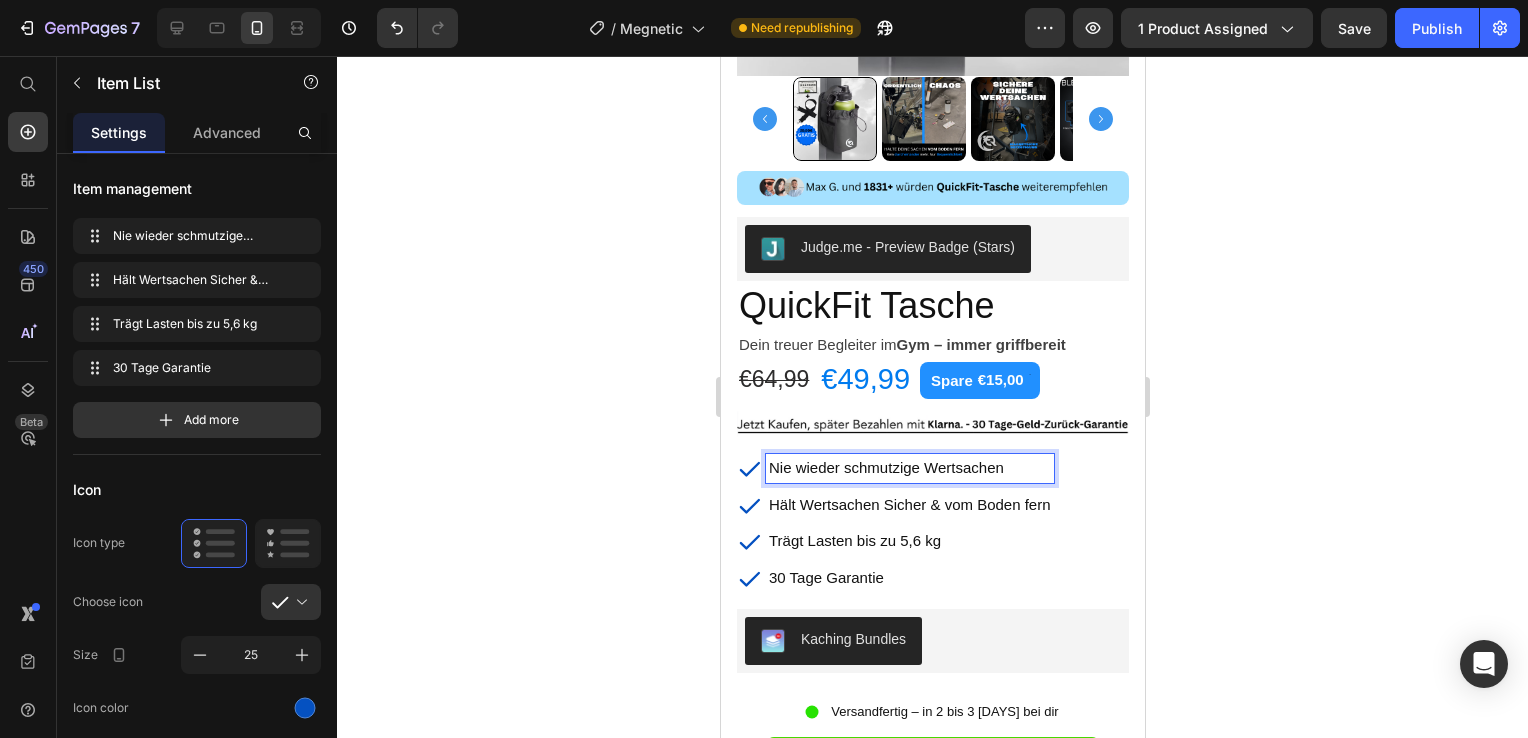 click on "Nie wieder schmutzige Wertsachen" at bounding box center [885, 467] 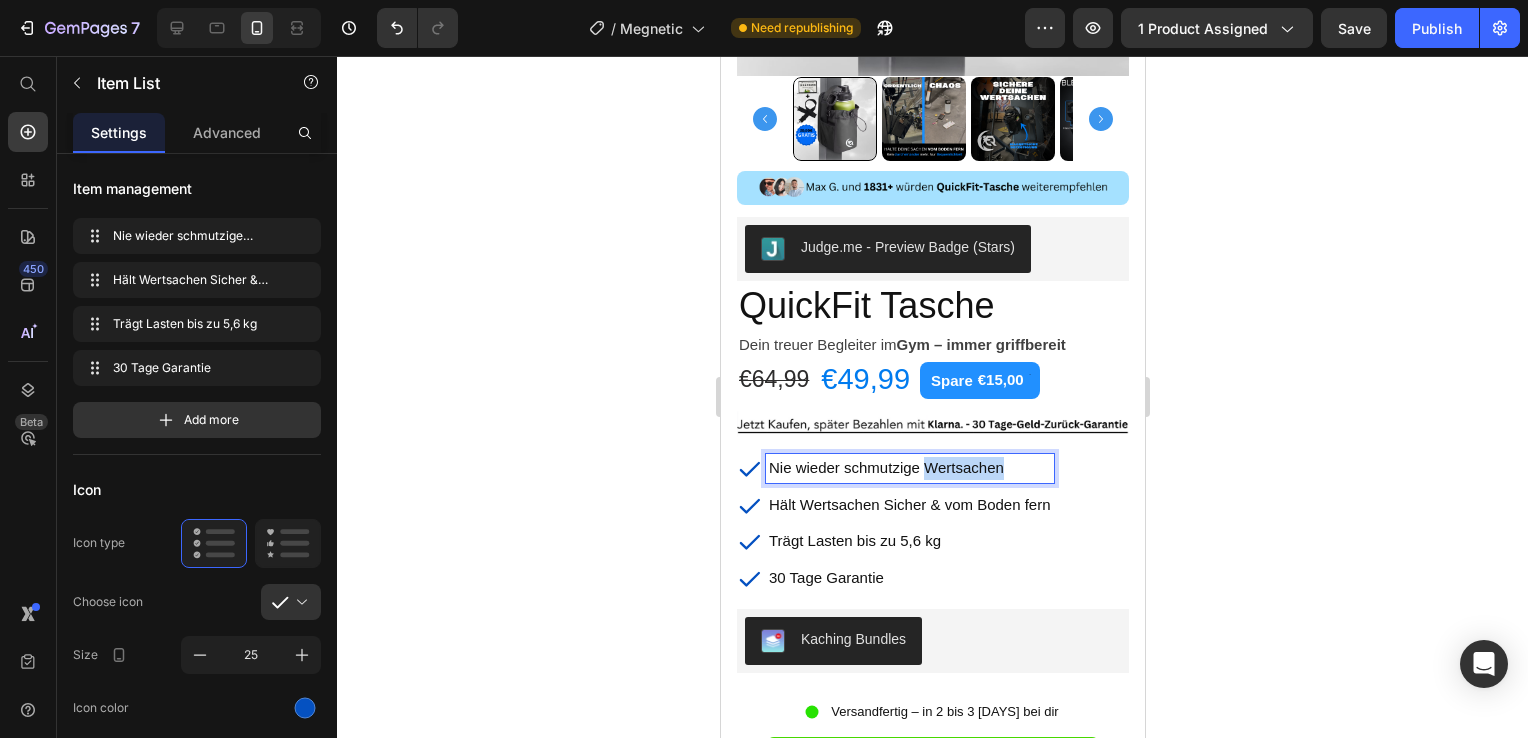 click on "Nie wieder schmutzige Wertsachen" at bounding box center (885, 467) 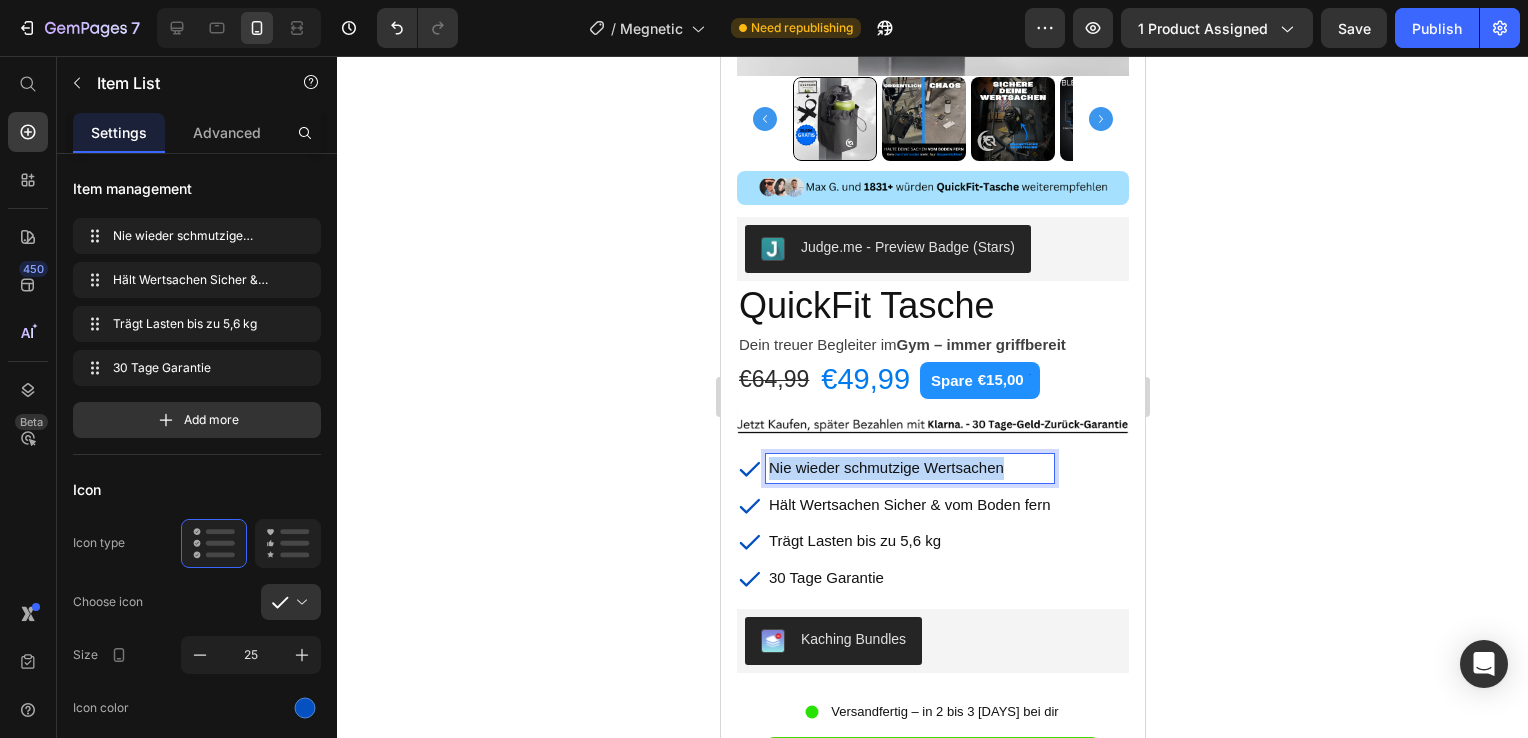 click on "Nie wieder schmutzige Wertsachen" at bounding box center [885, 467] 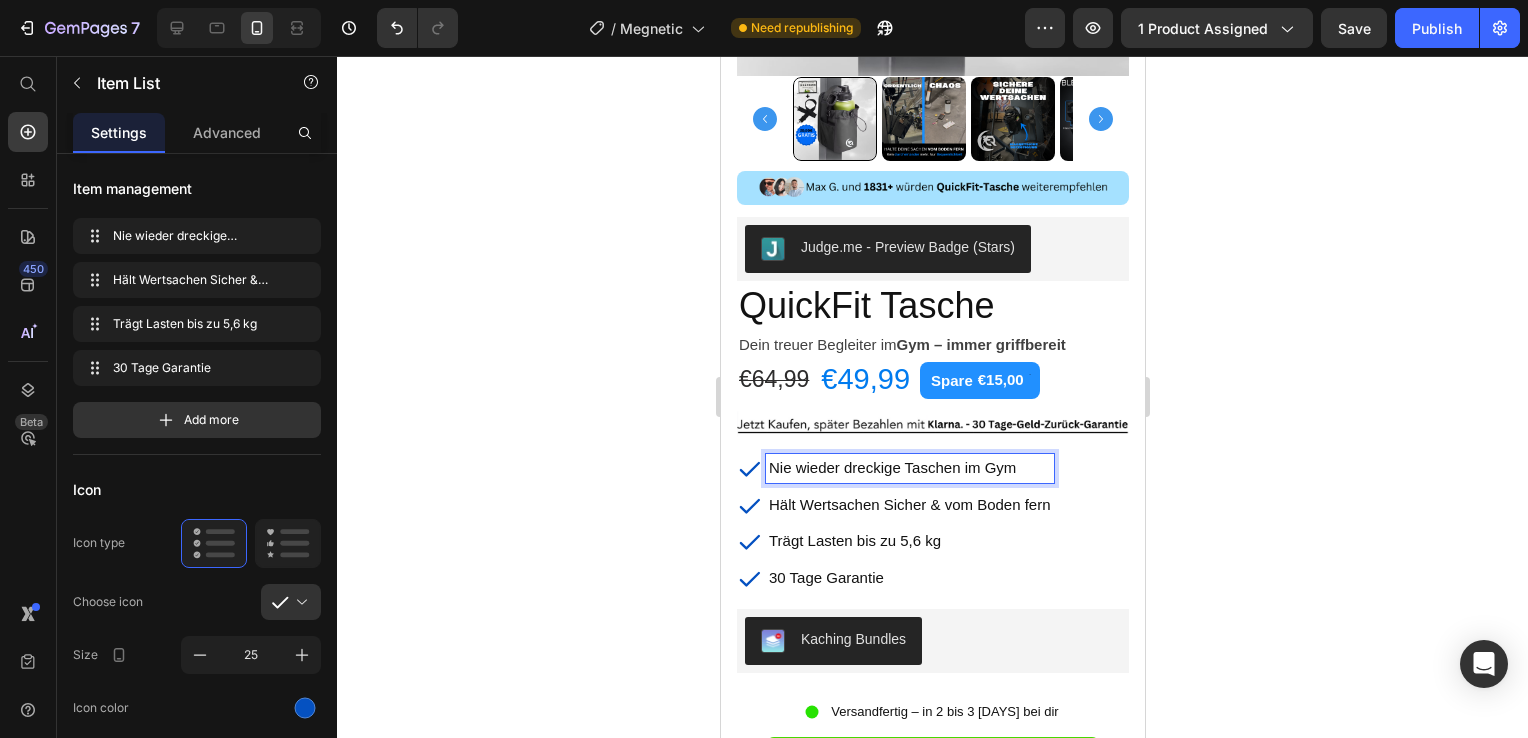 click on "Nie wieder dreckige Taschen im Gym" at bounding box center [891, 467] 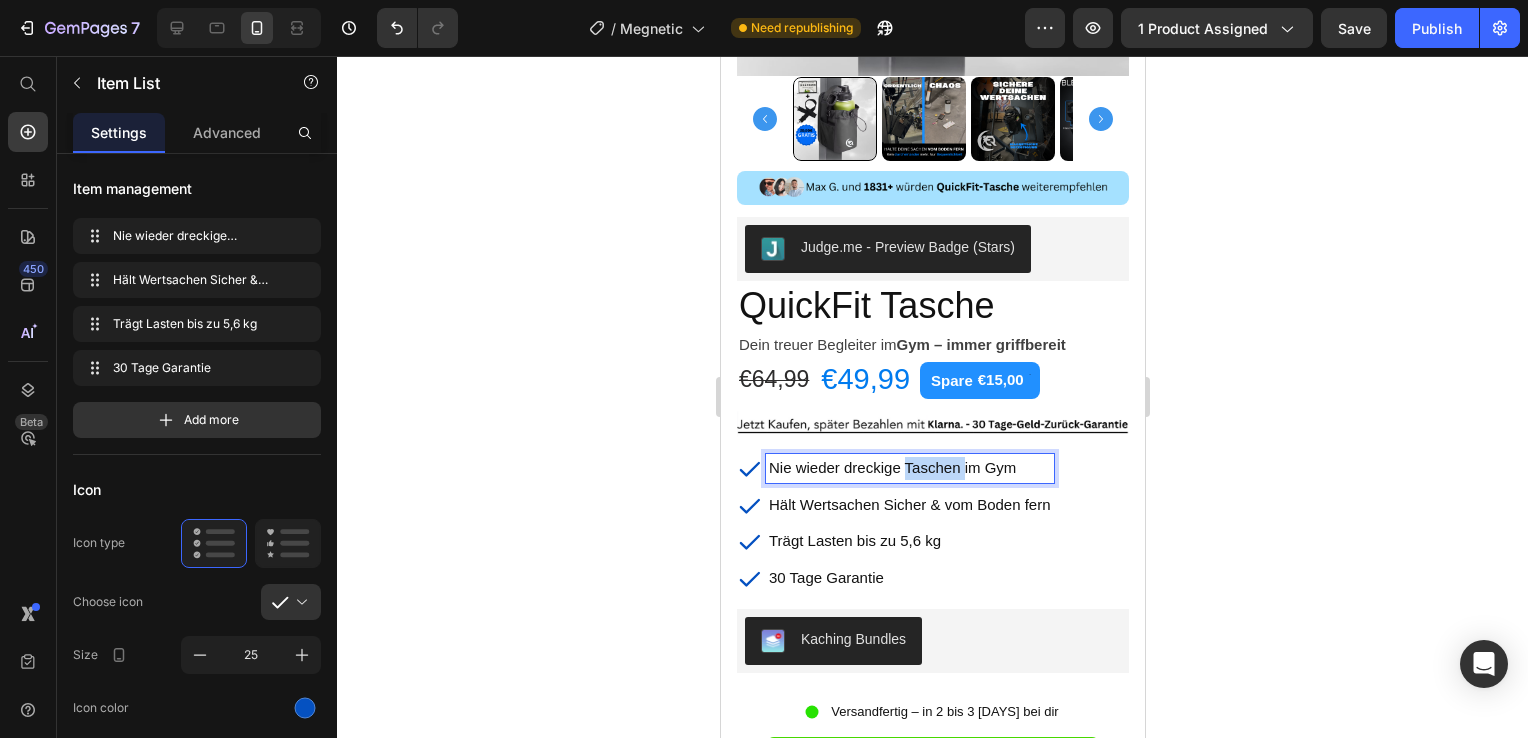 click on "Nie wieder dreckige Taschen im Gym" at bounding box center [891, 467] 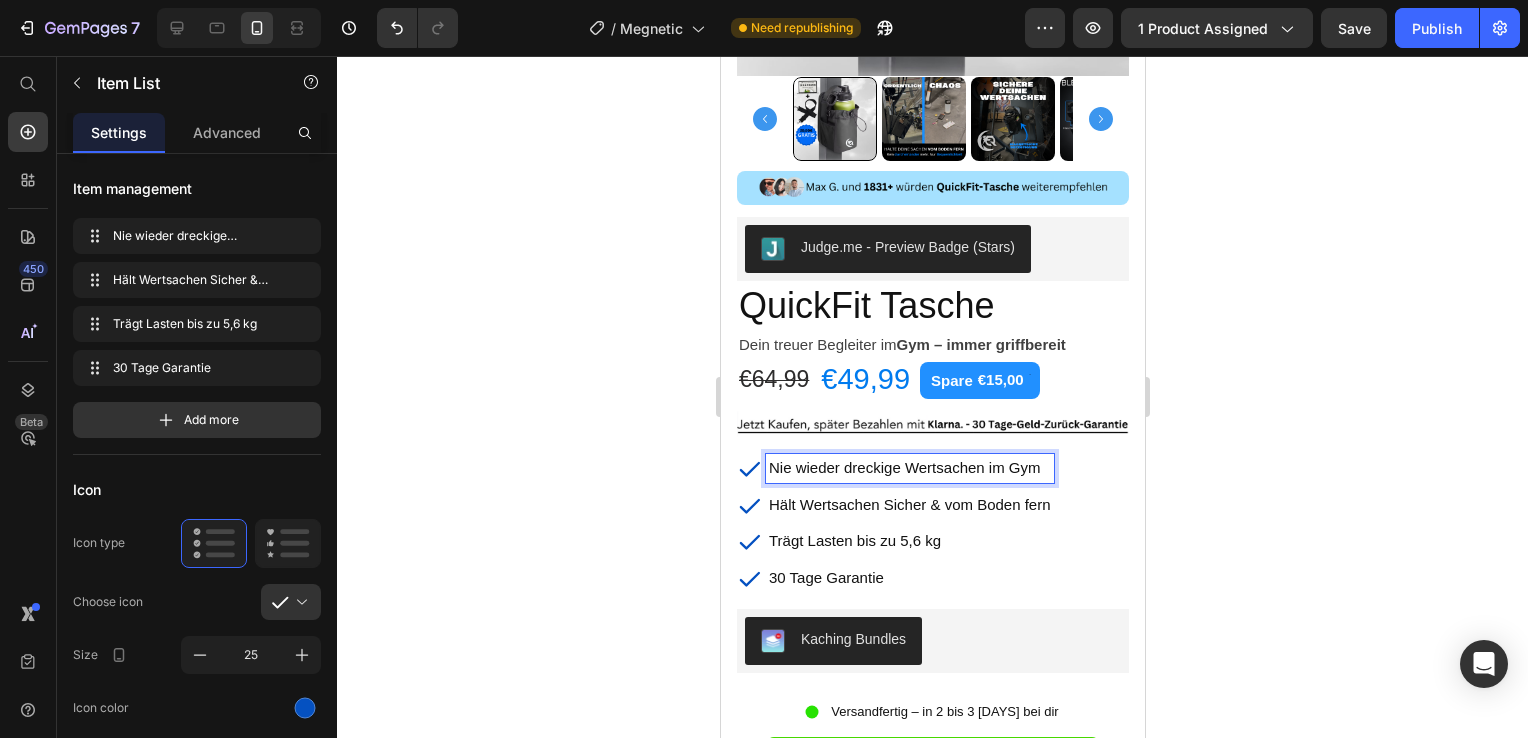 click on "Nie wieder dreckige Wertsachen im Gym" at bounding box center (903, 467) 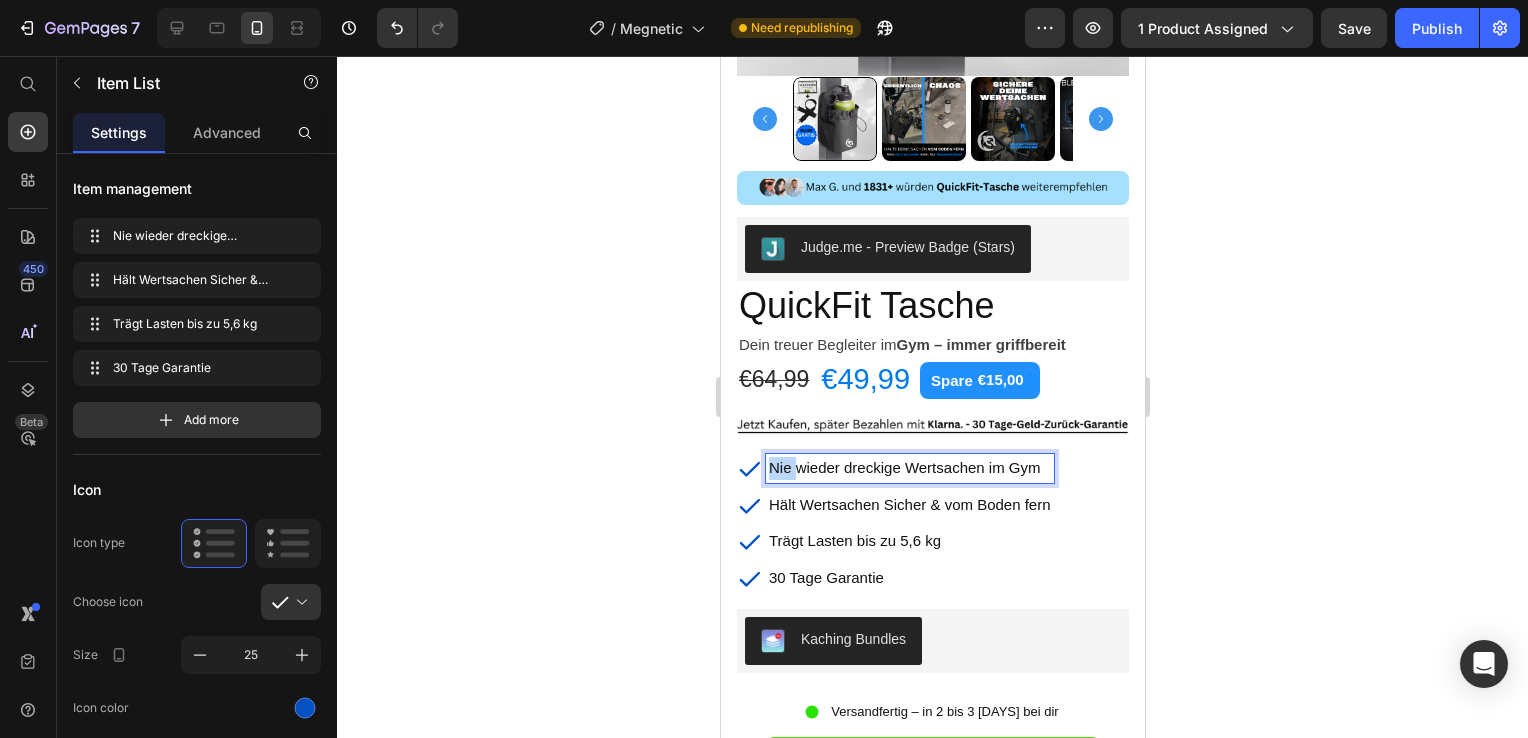 click on "Nie wieder dreckige Wertsachen im Gym" at bounding box center [903, 467] 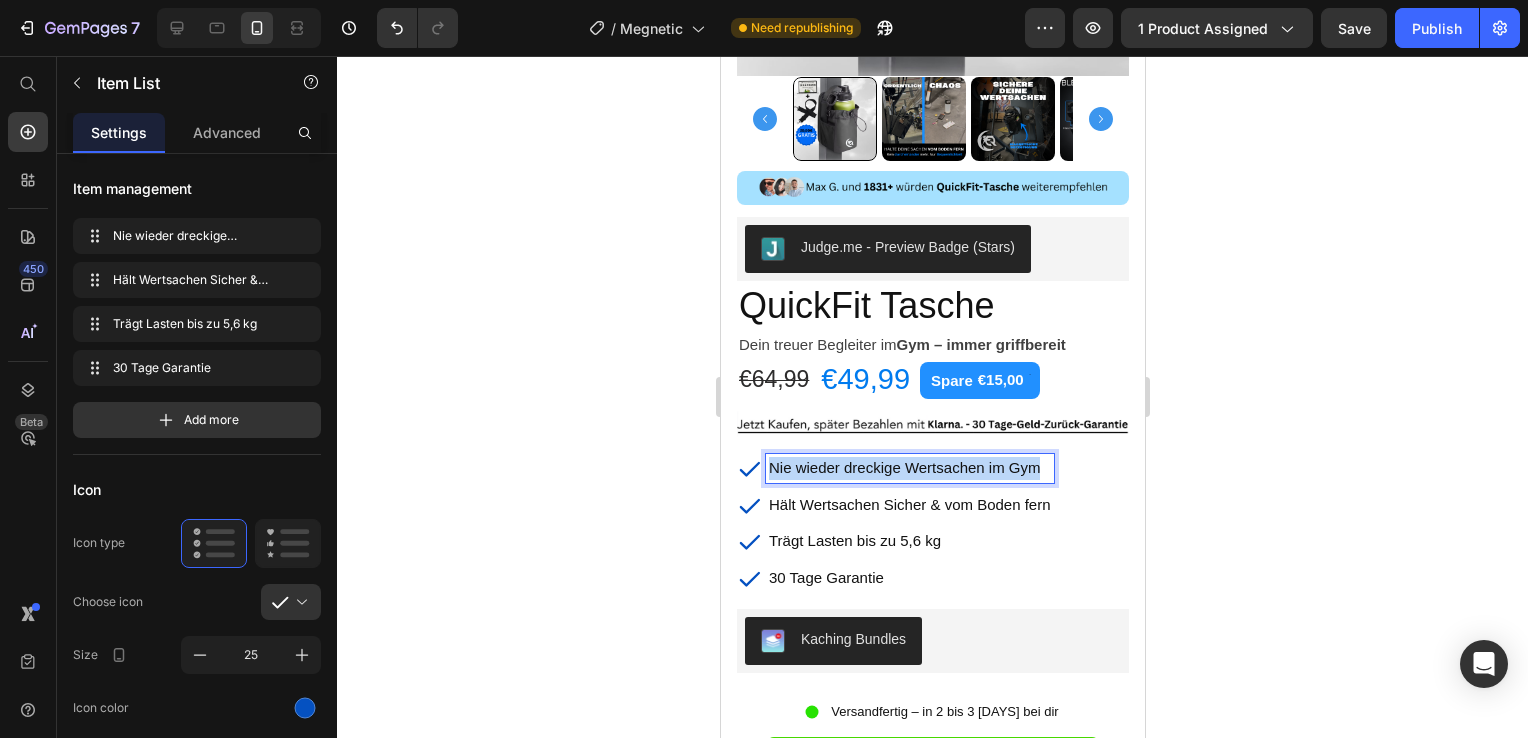click on "Nie wieder dreckige Wertsachen im Gym" at bounding box center [903, 467] 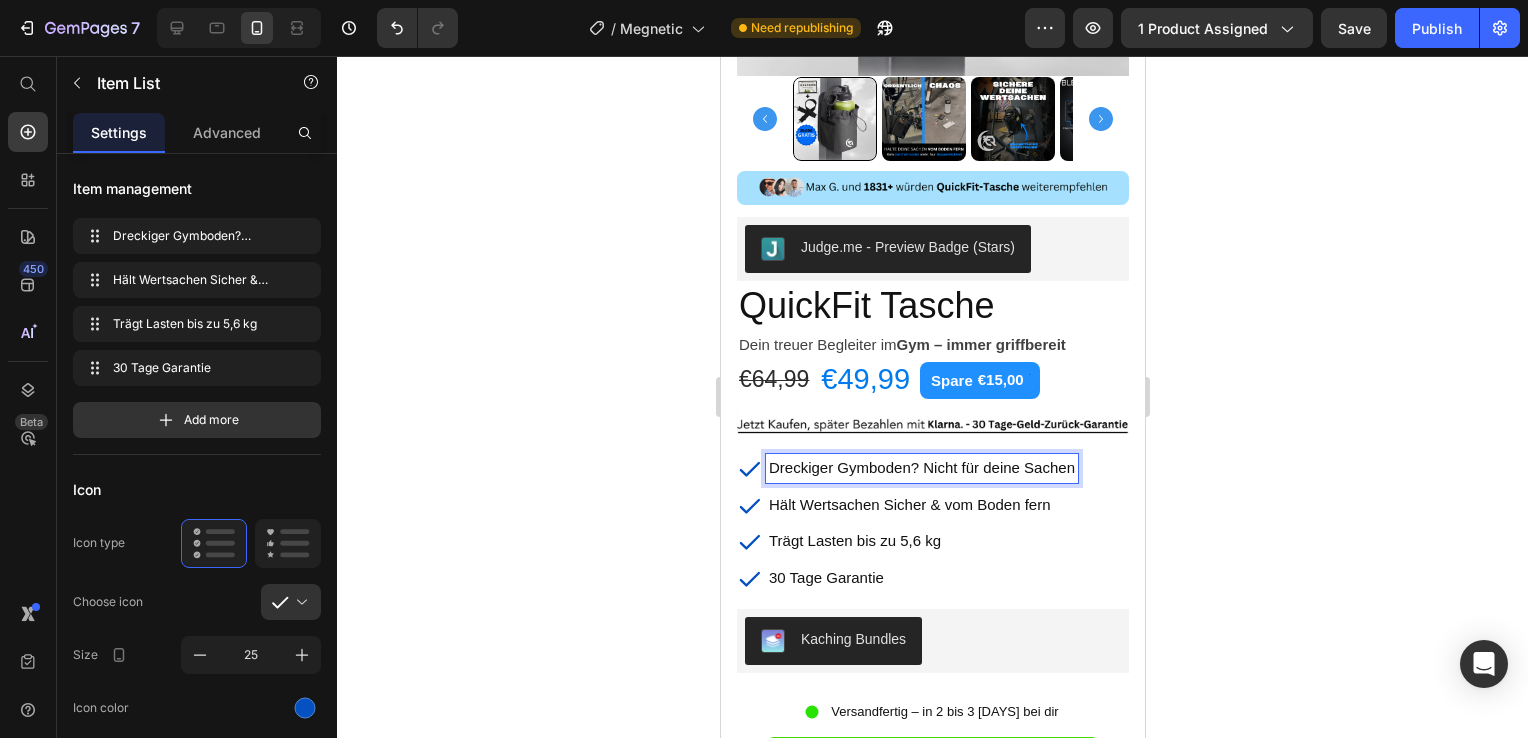 click on "Dreckiger Gymboden? Nicht für deine Sachen" at bounding box center (921, 467) 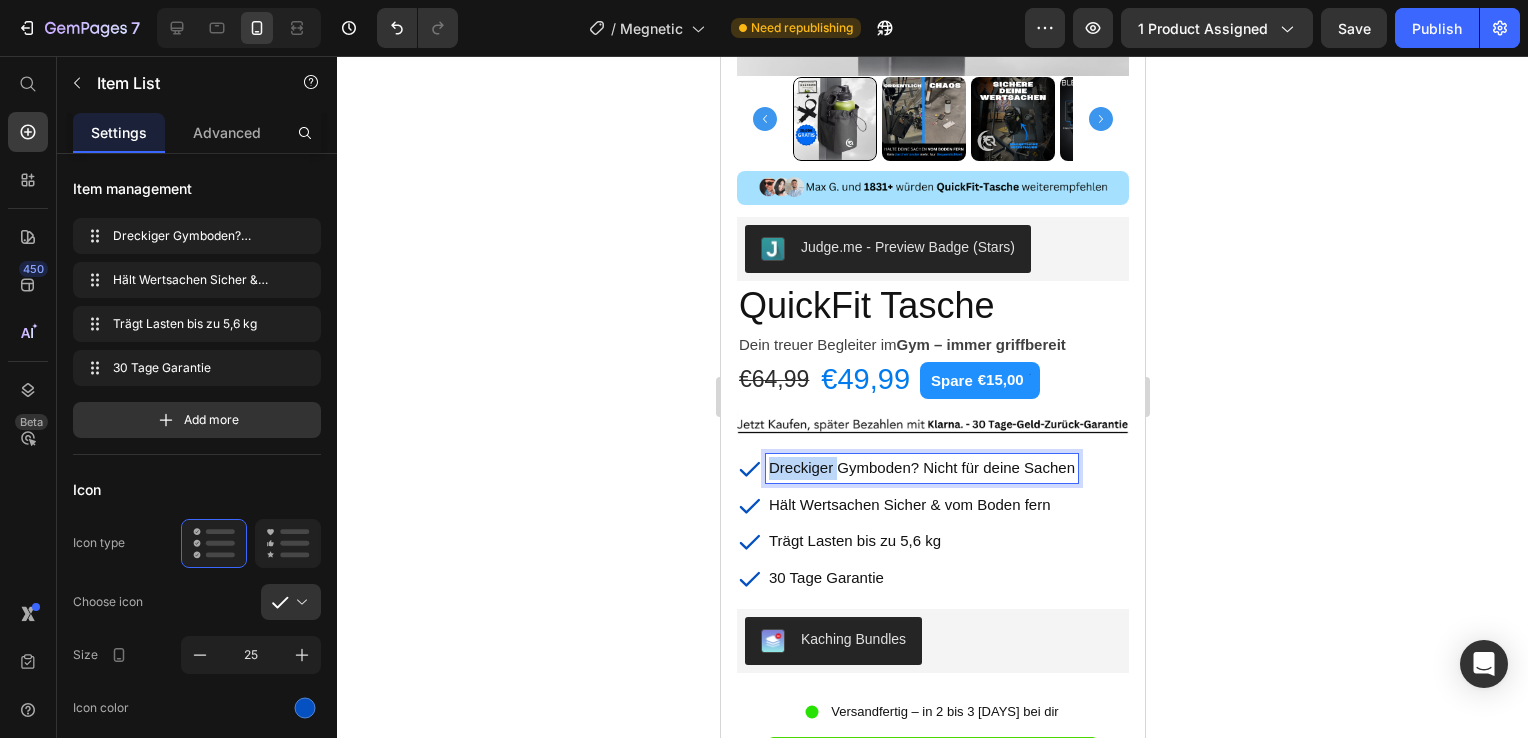 click on "Dreckiger Gymboden? Nicht für deine Sachen" at bounding box center (921, 467) 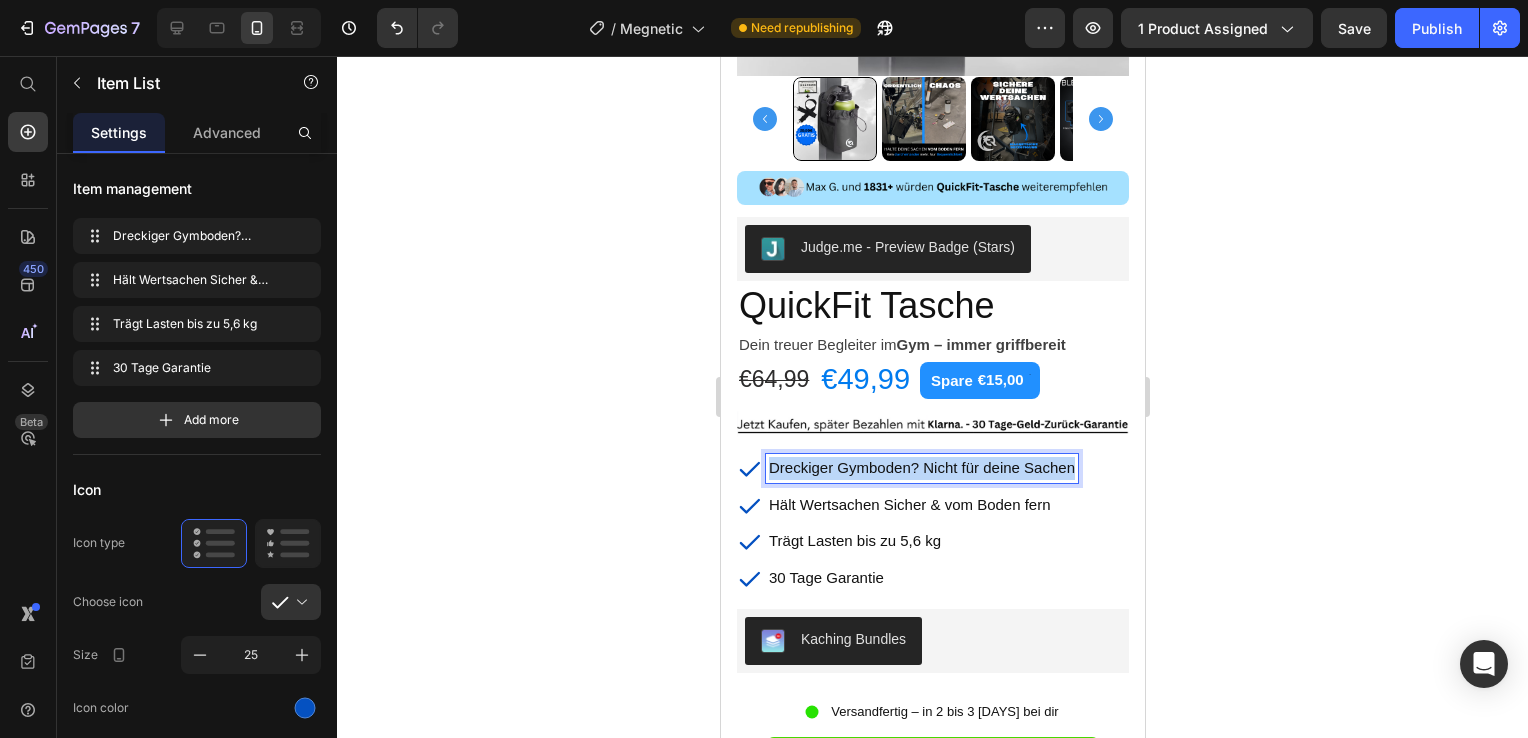 click on "Dreckiger Gymboden? Nicht für deine Sachen" at bounding box center [921, 467] 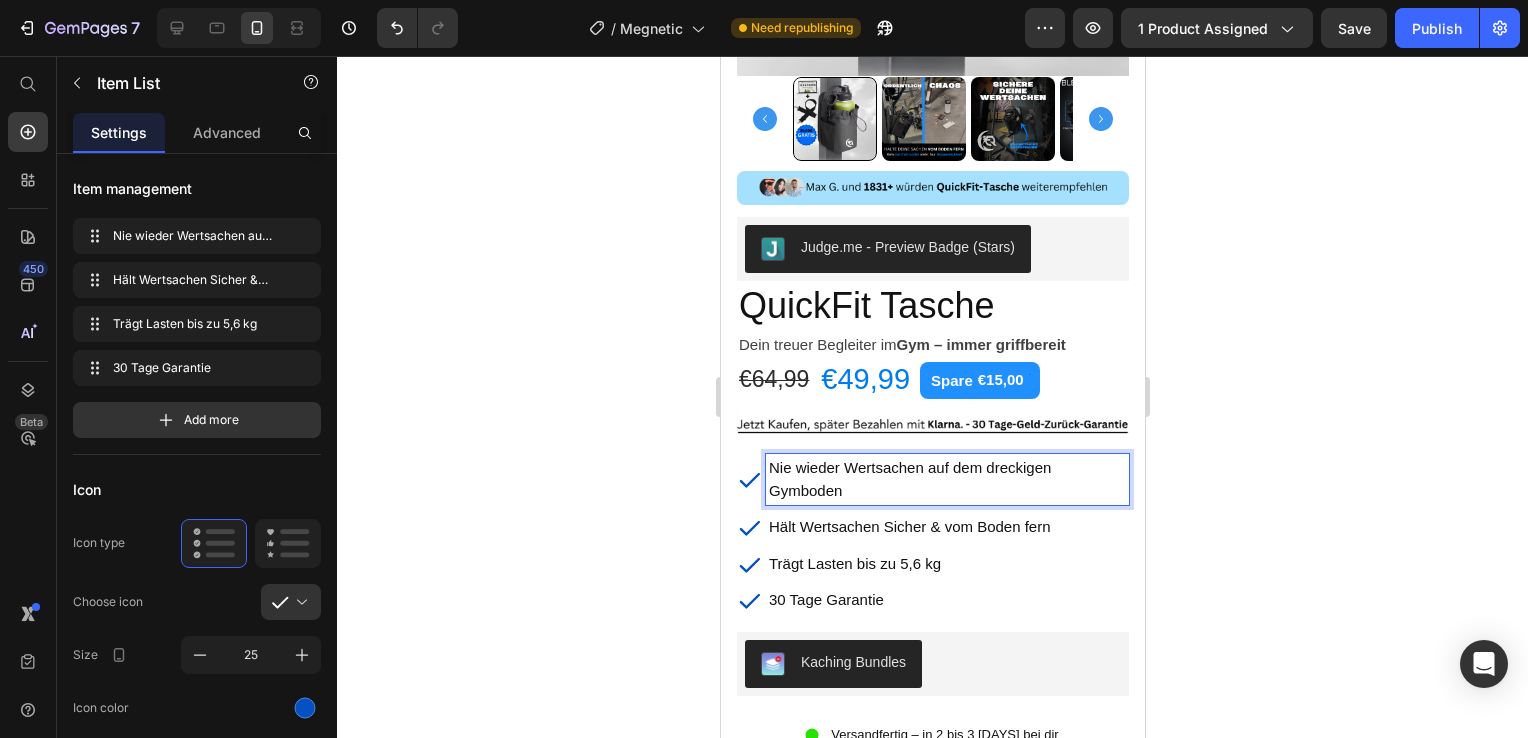 click on "Hält Wertsachen Sicher & vom Boden fern" at bounding box center (909, 526) 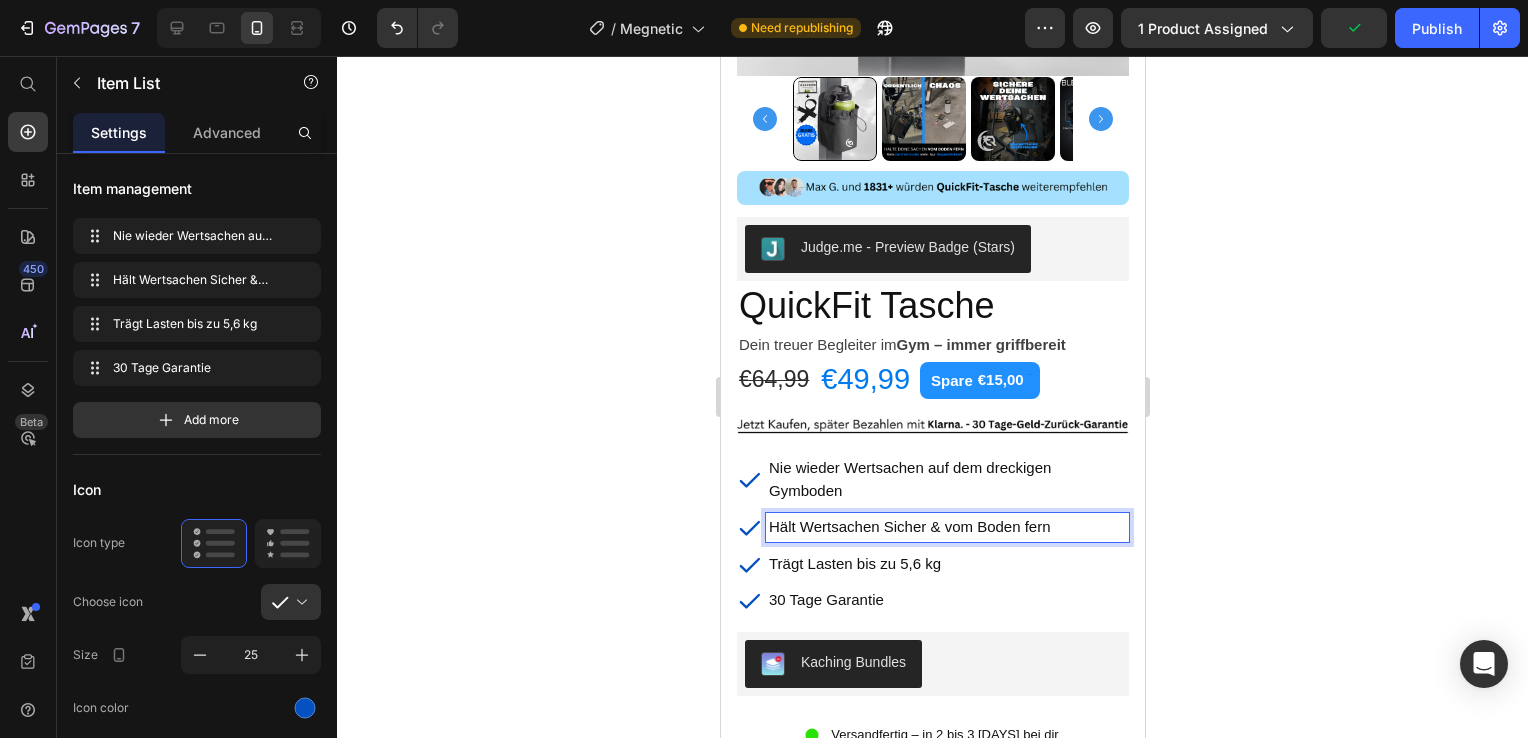 click on "Hält Wertsachen Sicher & vom Boden fern" at bounding box center [909, 526] 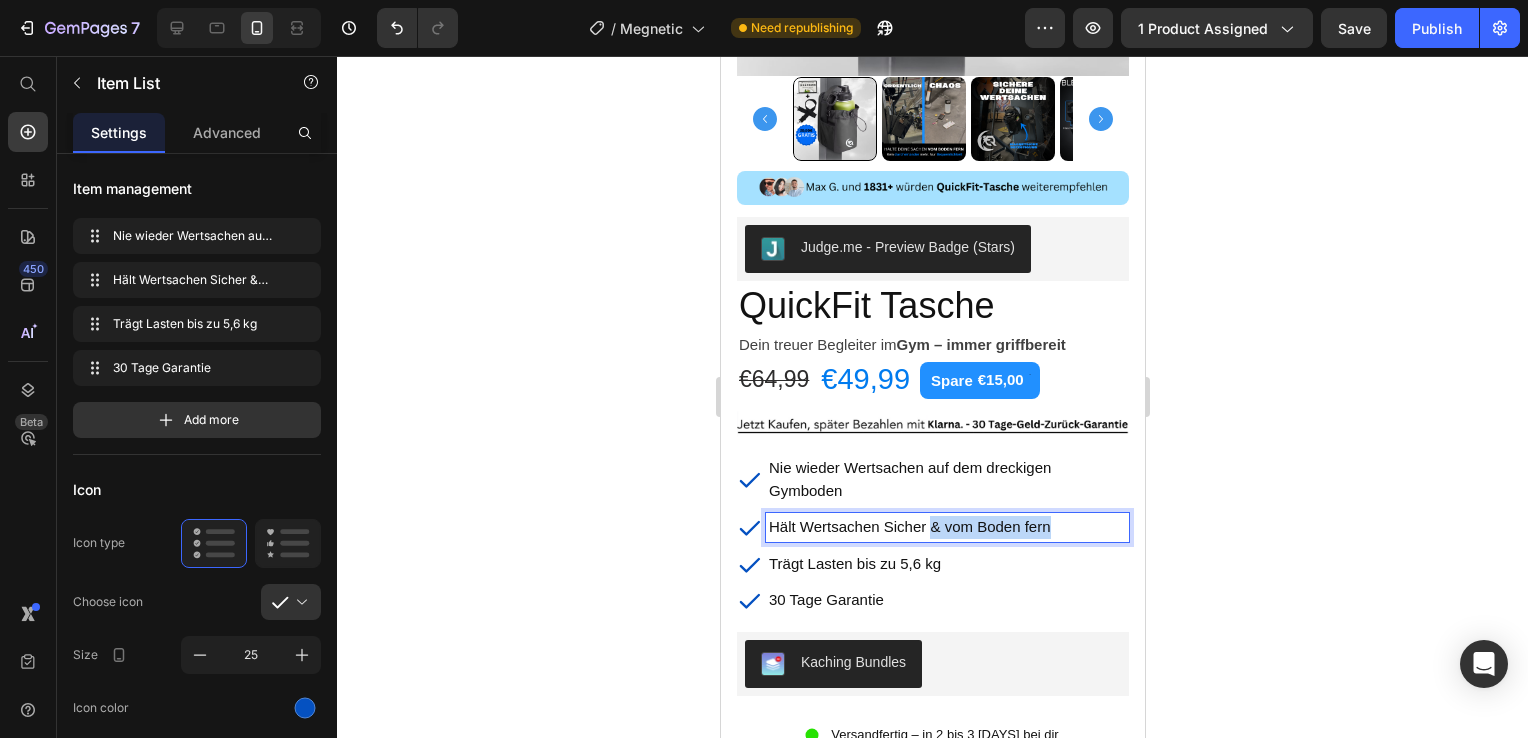 drag, startPoint x: 1049, startPoint y: 506, endPoint x: 929, endPoint y: 505, distance: 120.004166 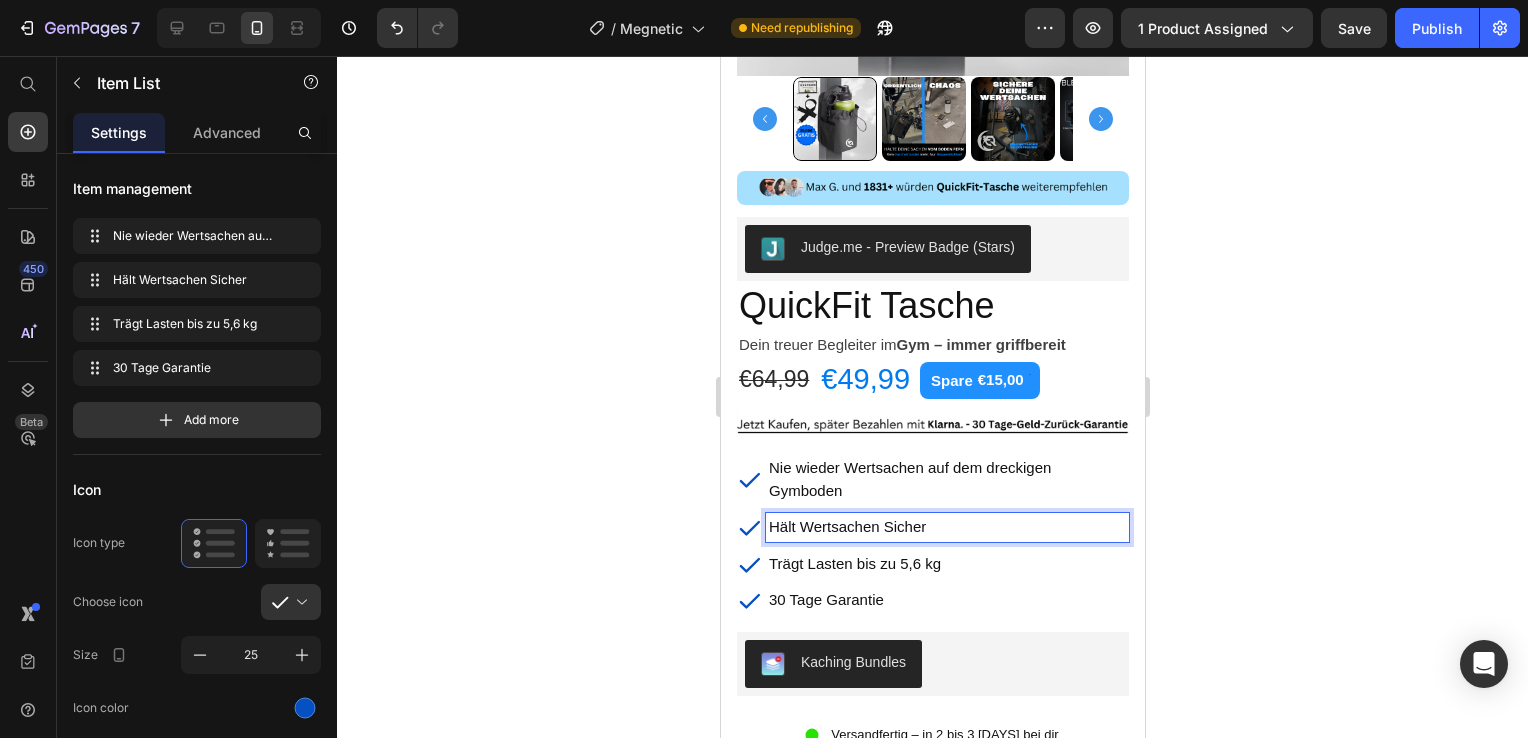 drag, startPoint x: 938, startPoint y: 504, endPoint x: 771, endPoint y: 508, distance: 167.0479 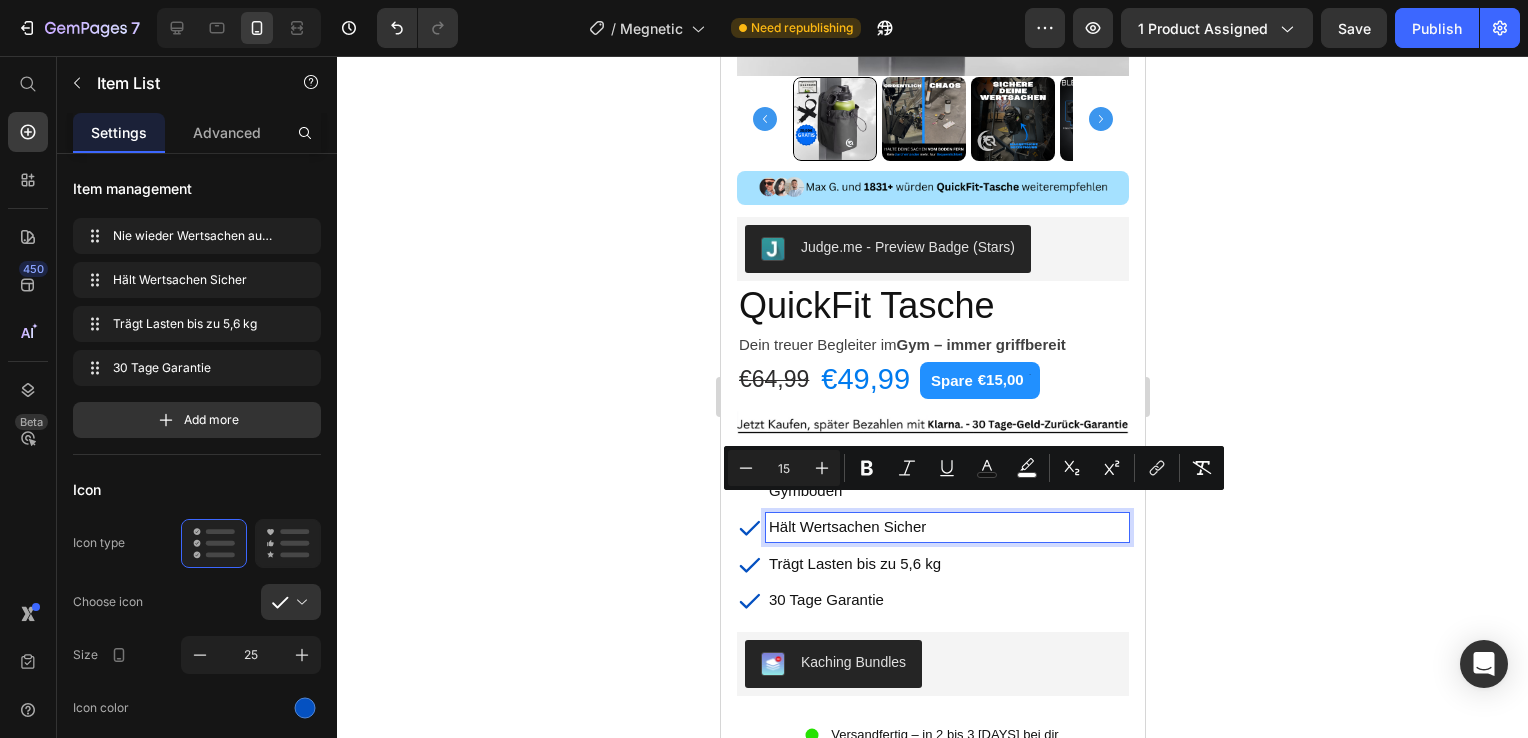 copy on "Hält Wertsachen Sicher" 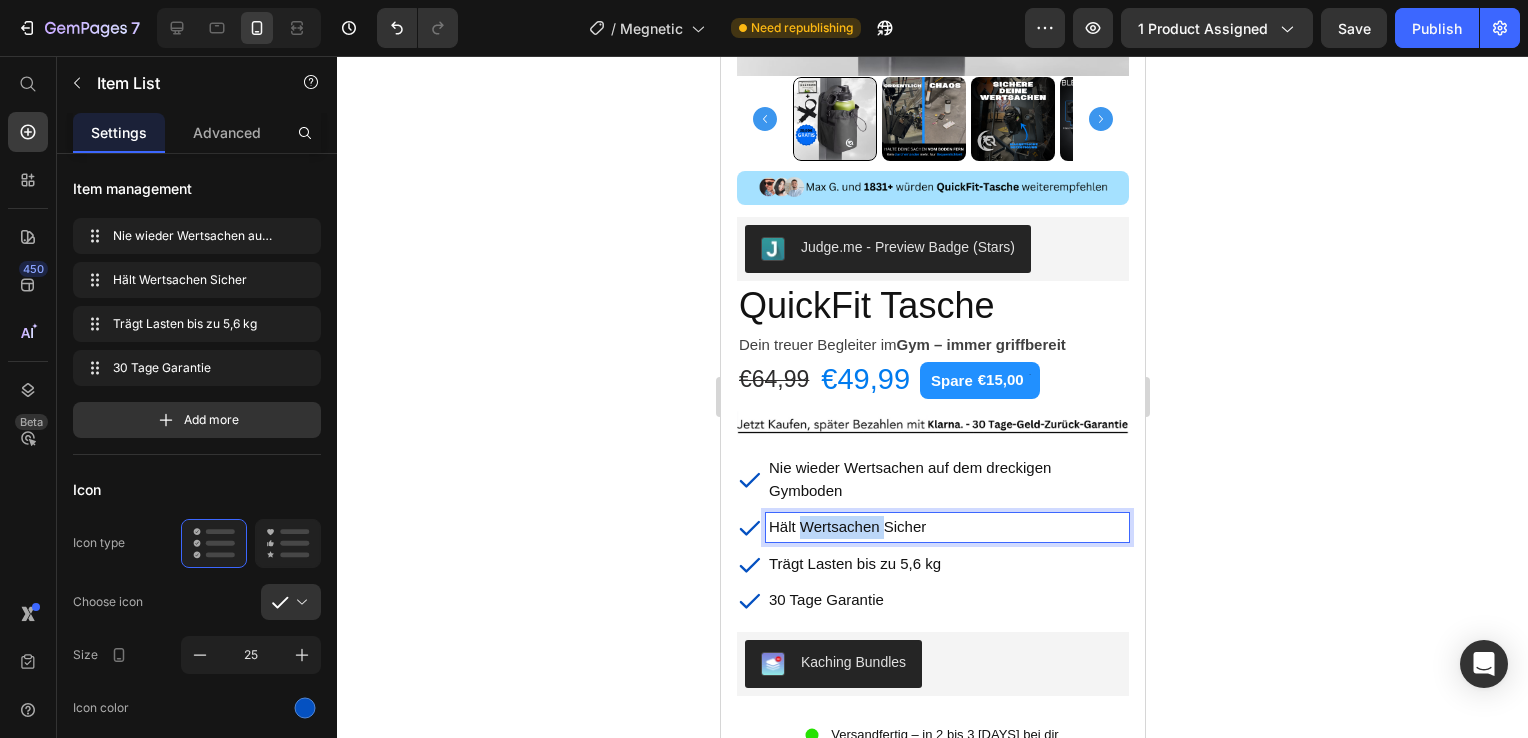 click on "Hält Wertsachen Sicher" at bounding box center (846, 526) 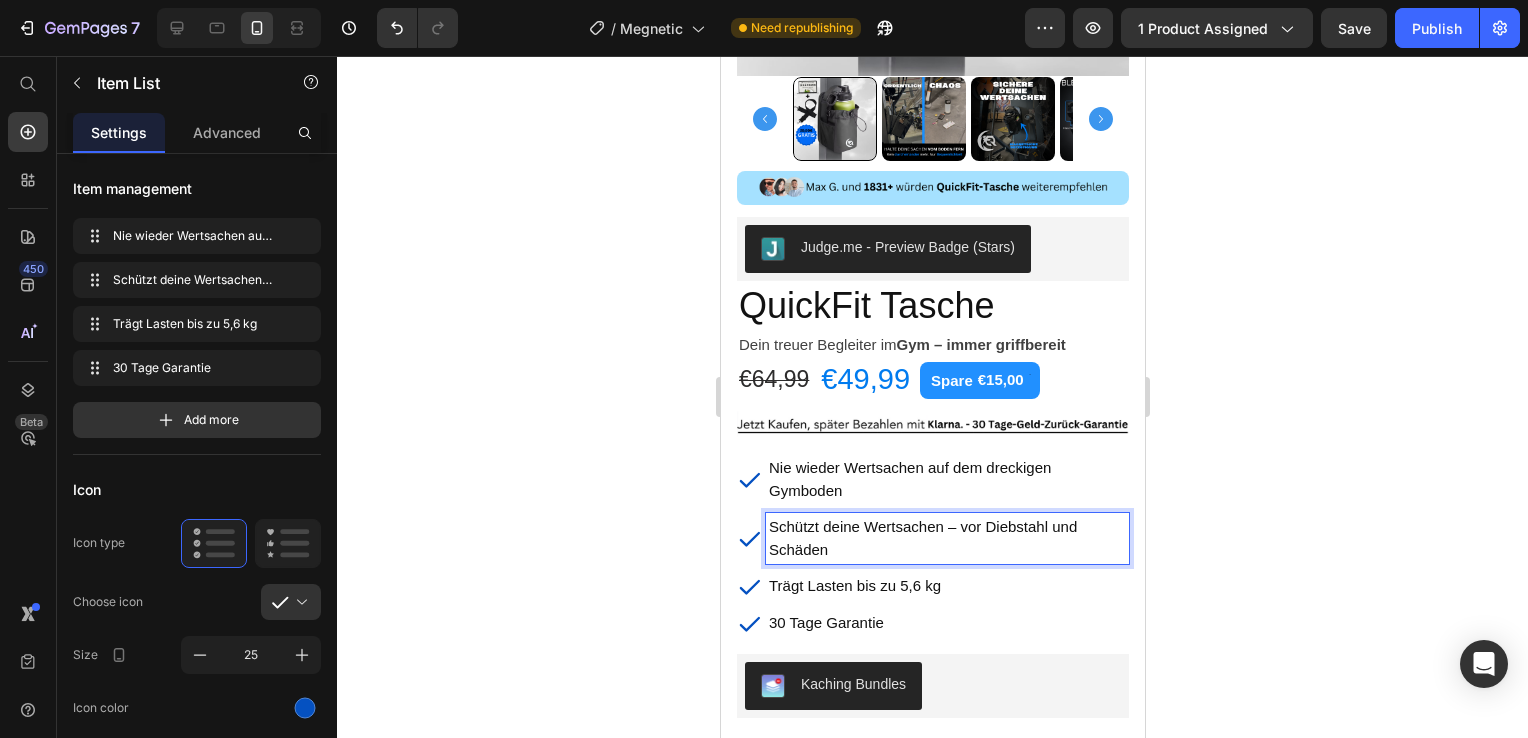 click on "Schützt deine Wertsachen – vor Diebstahl und Schäden" at bounding box center (922, 538) 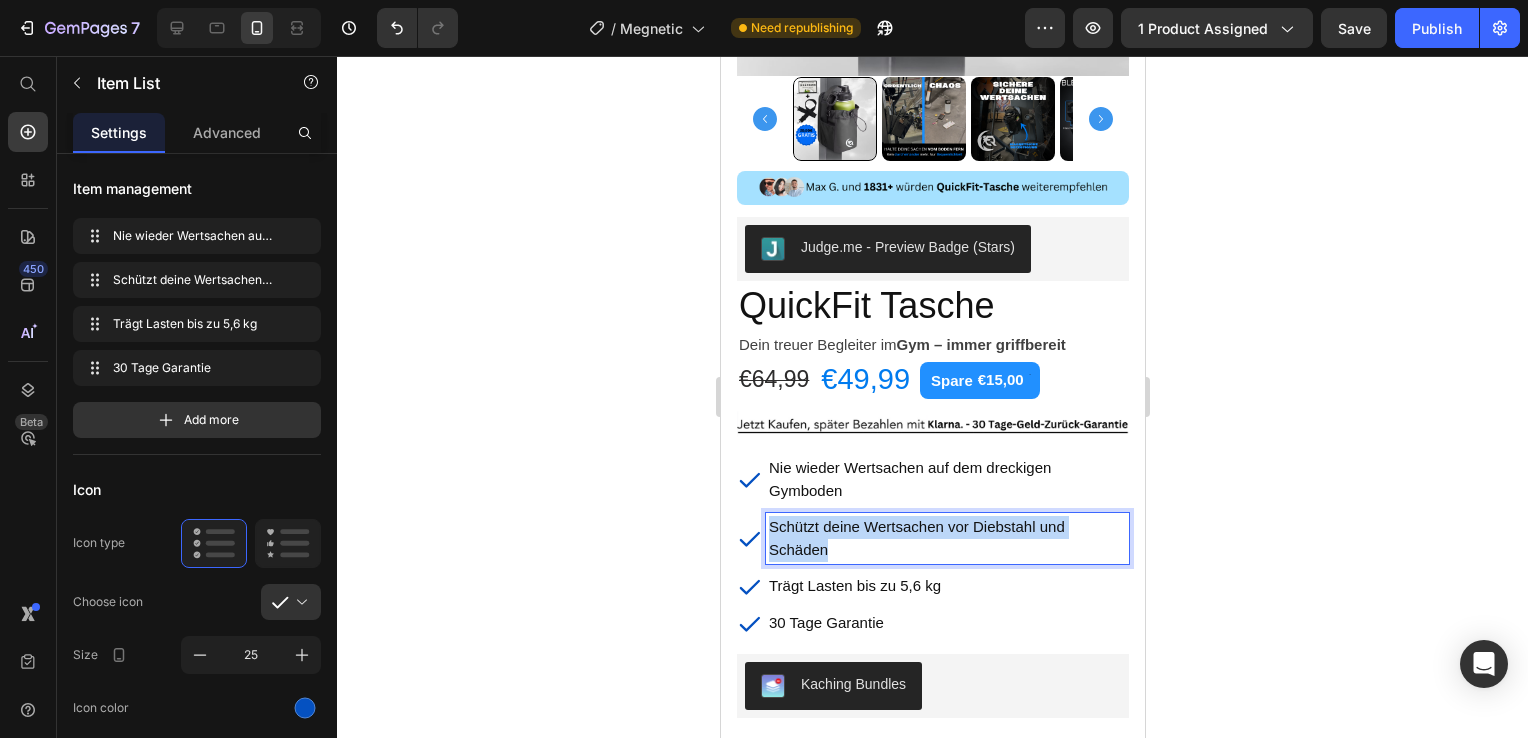 drag, startPoint x: 842, startPoint y: 526, endPoint x: 771, endPoint y: 510, distance: 72.780495 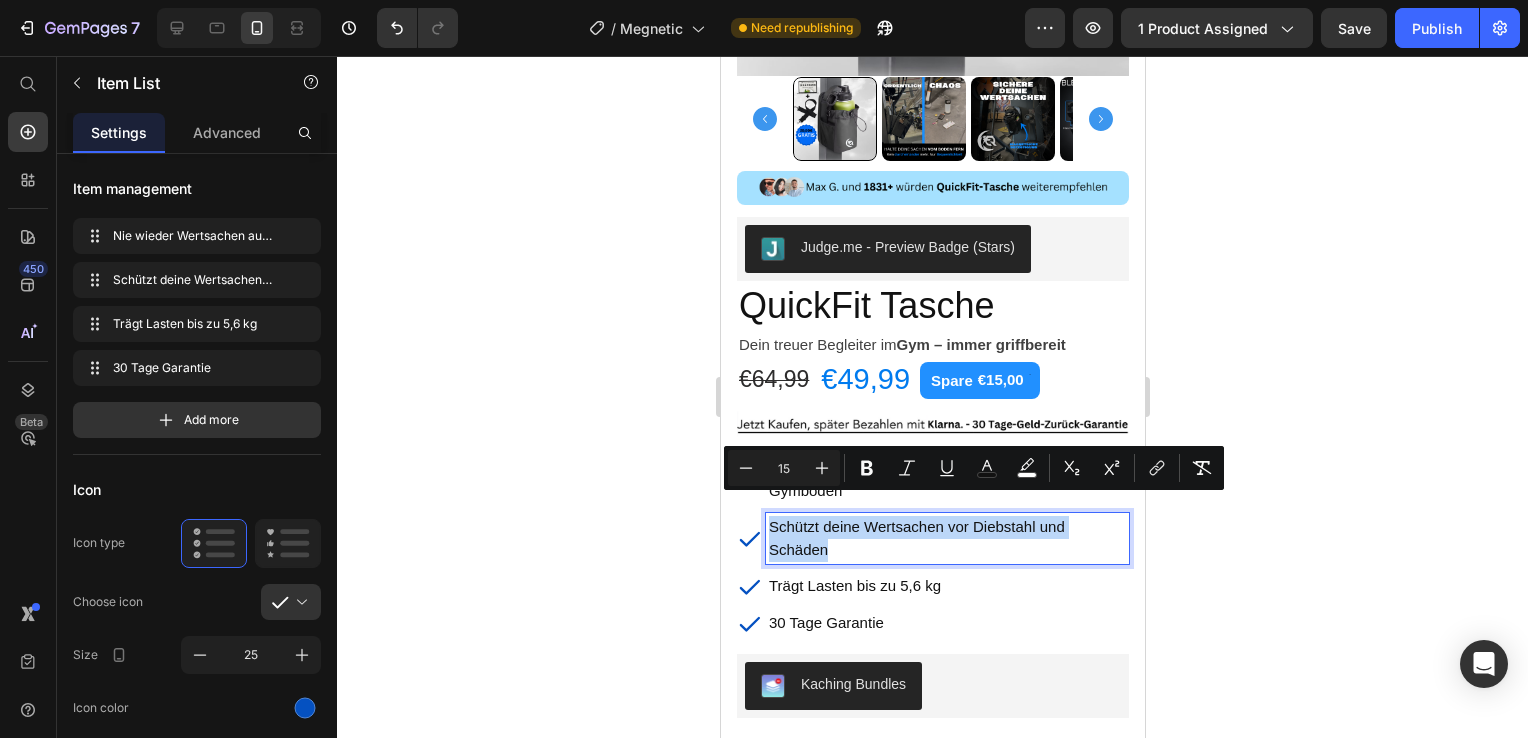 copy on "Schützt deine Wertsachen vor Diebstahl und Schäden" 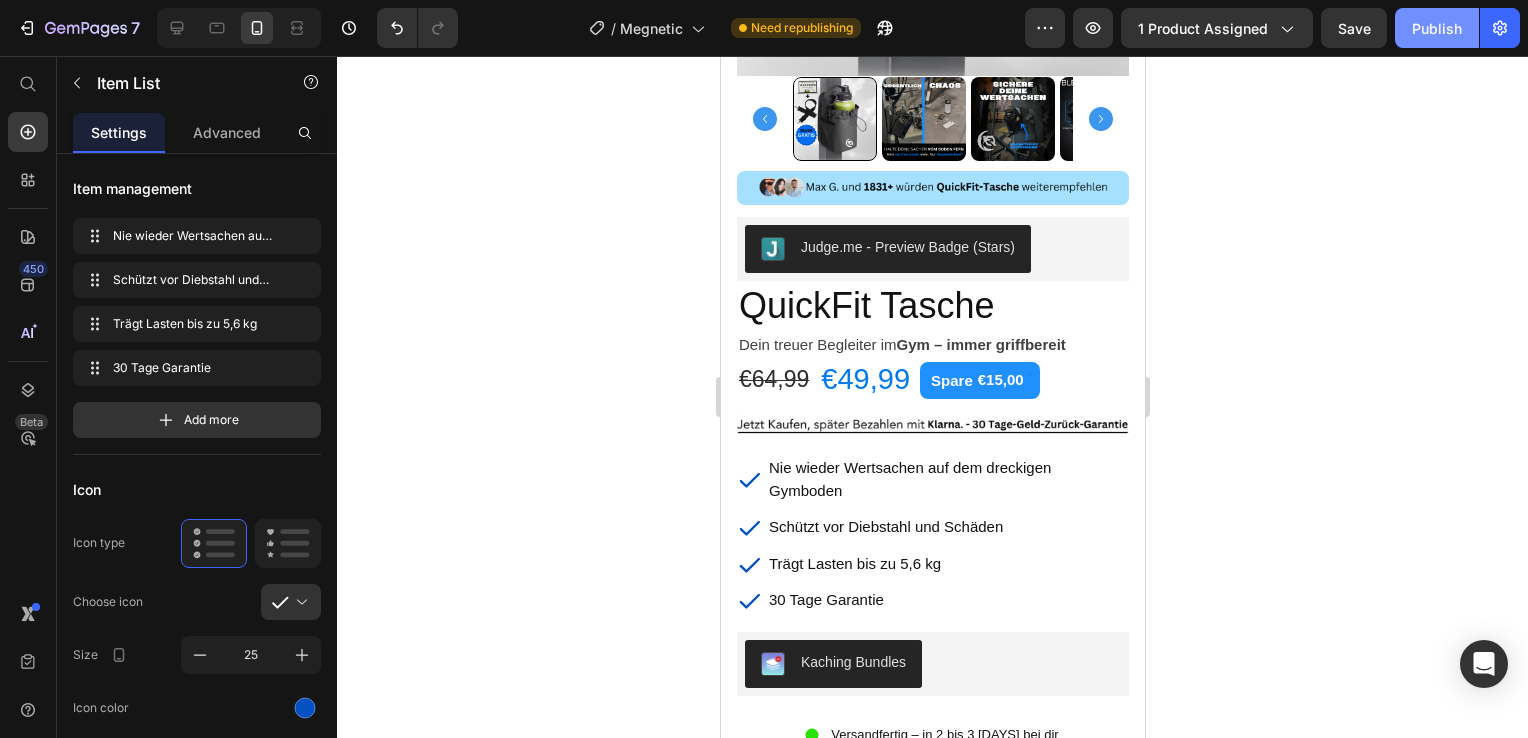 click on "Publish" at bounding box center [1437, 28] 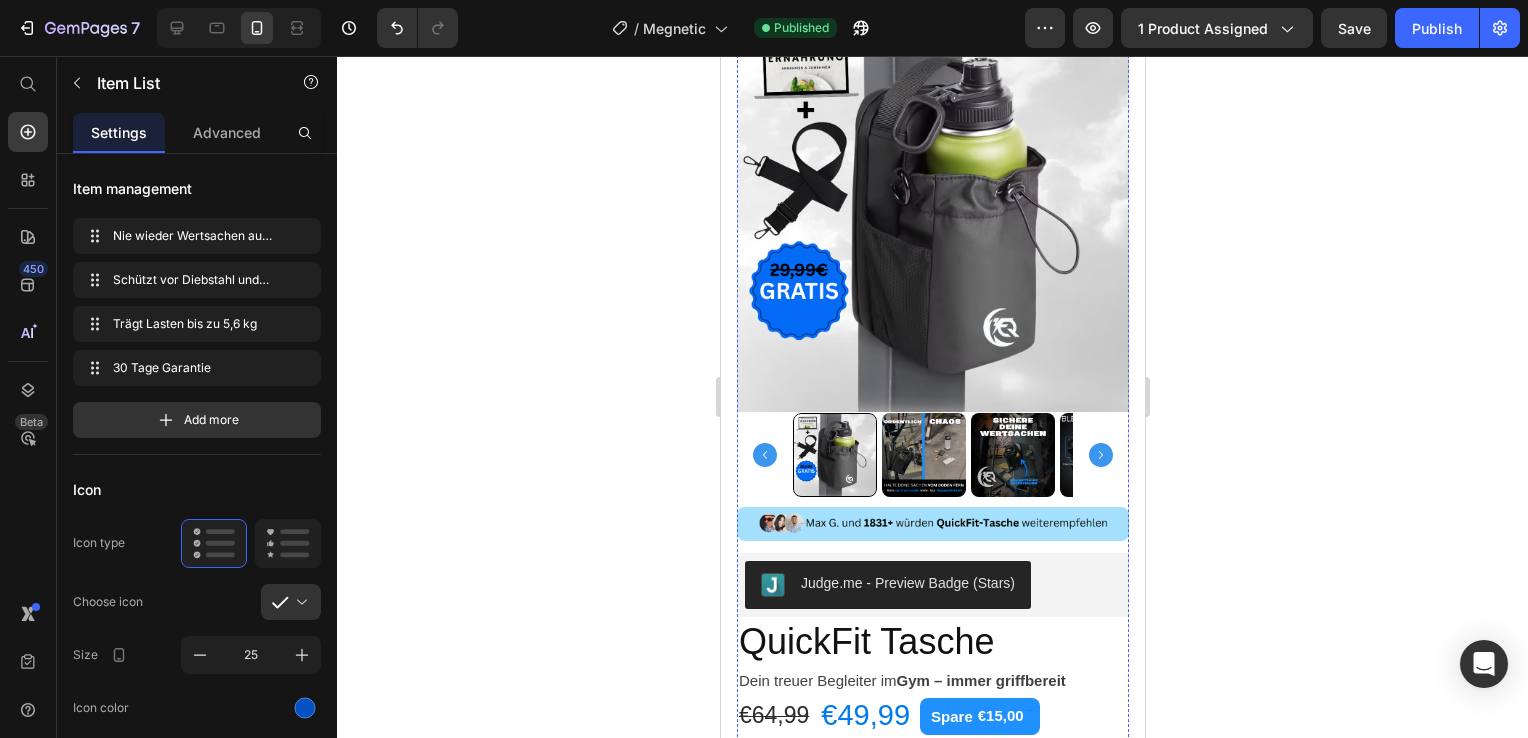 scroll, scrollTop: 0, scrollLeft: 0, axis: both 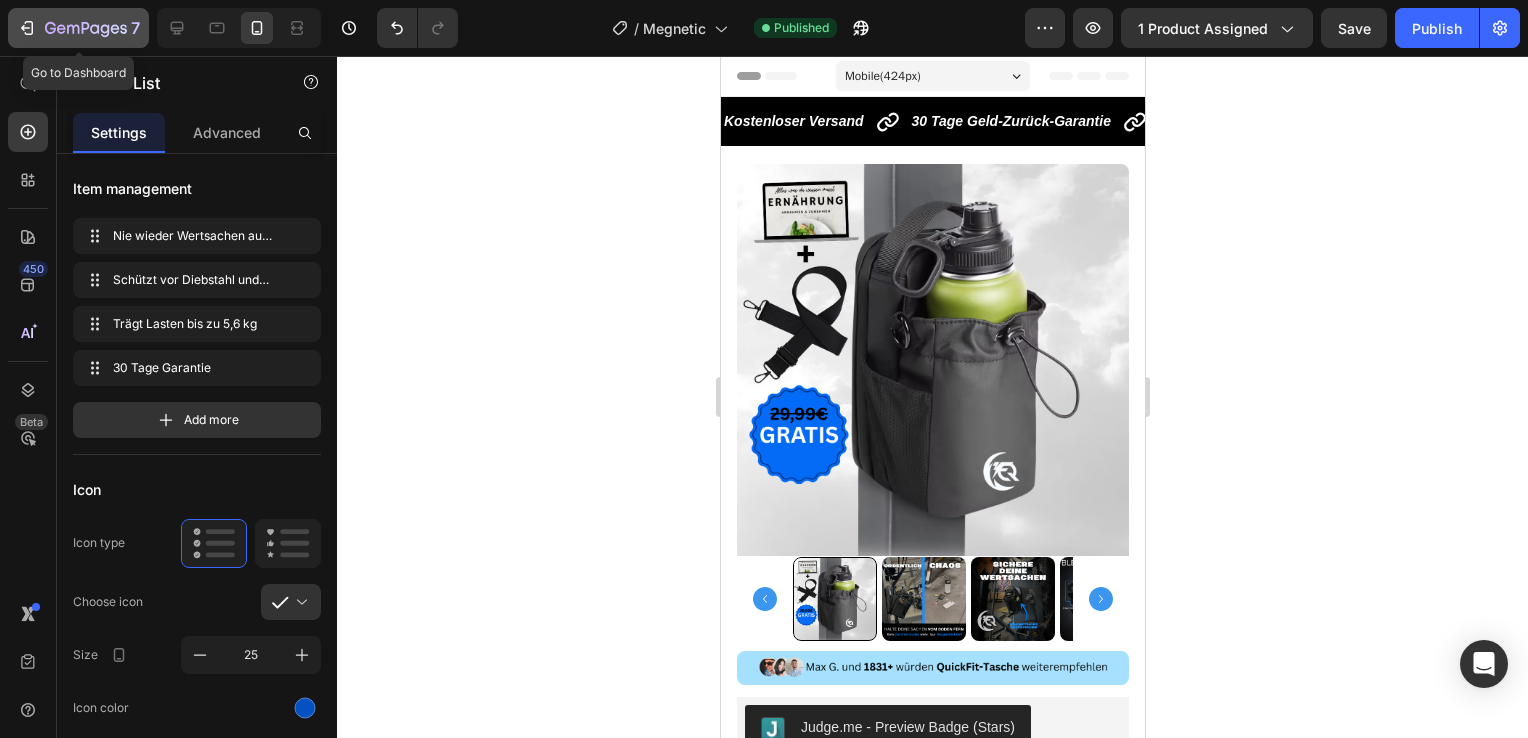 click 